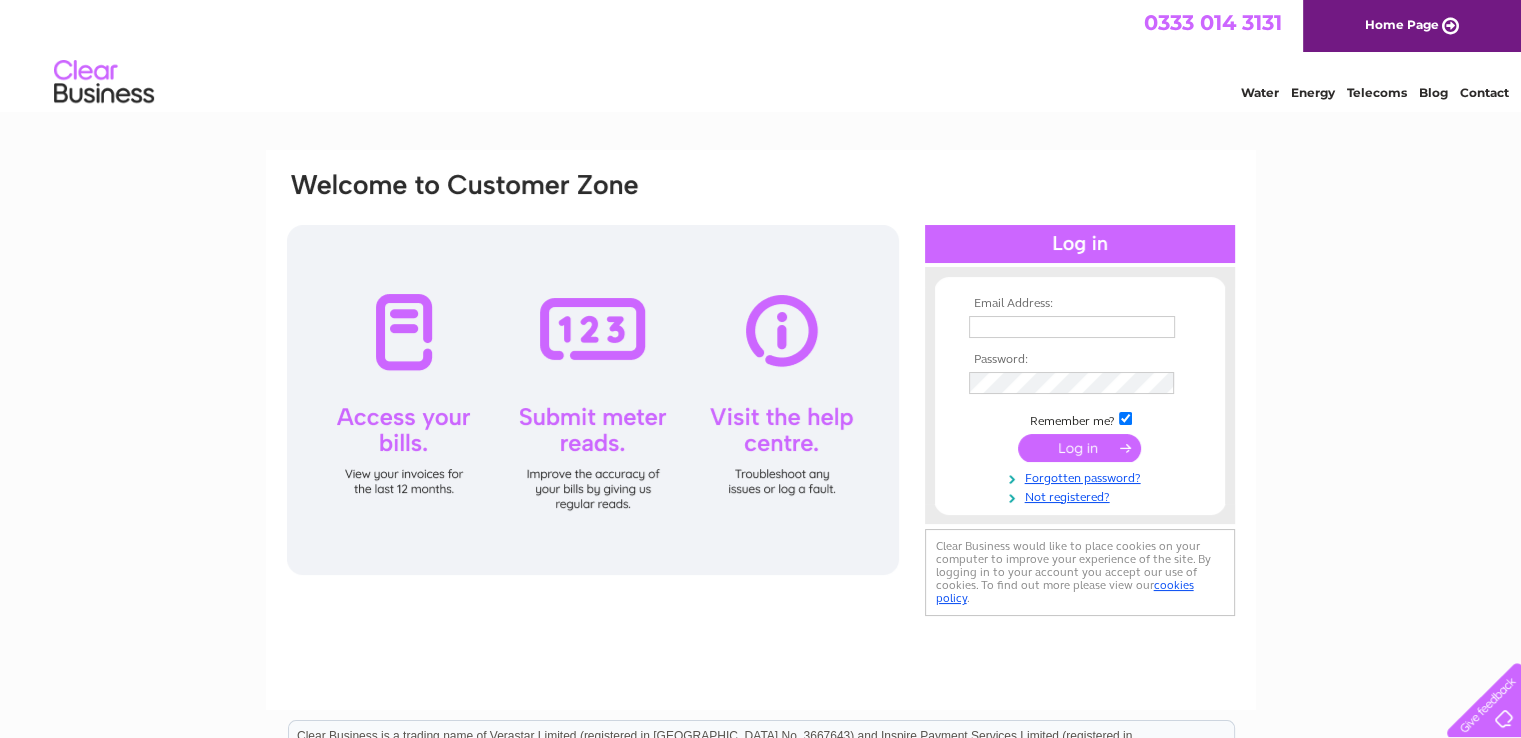 scroll, scrollTop: 0, scrollLeft: 0, axis: both 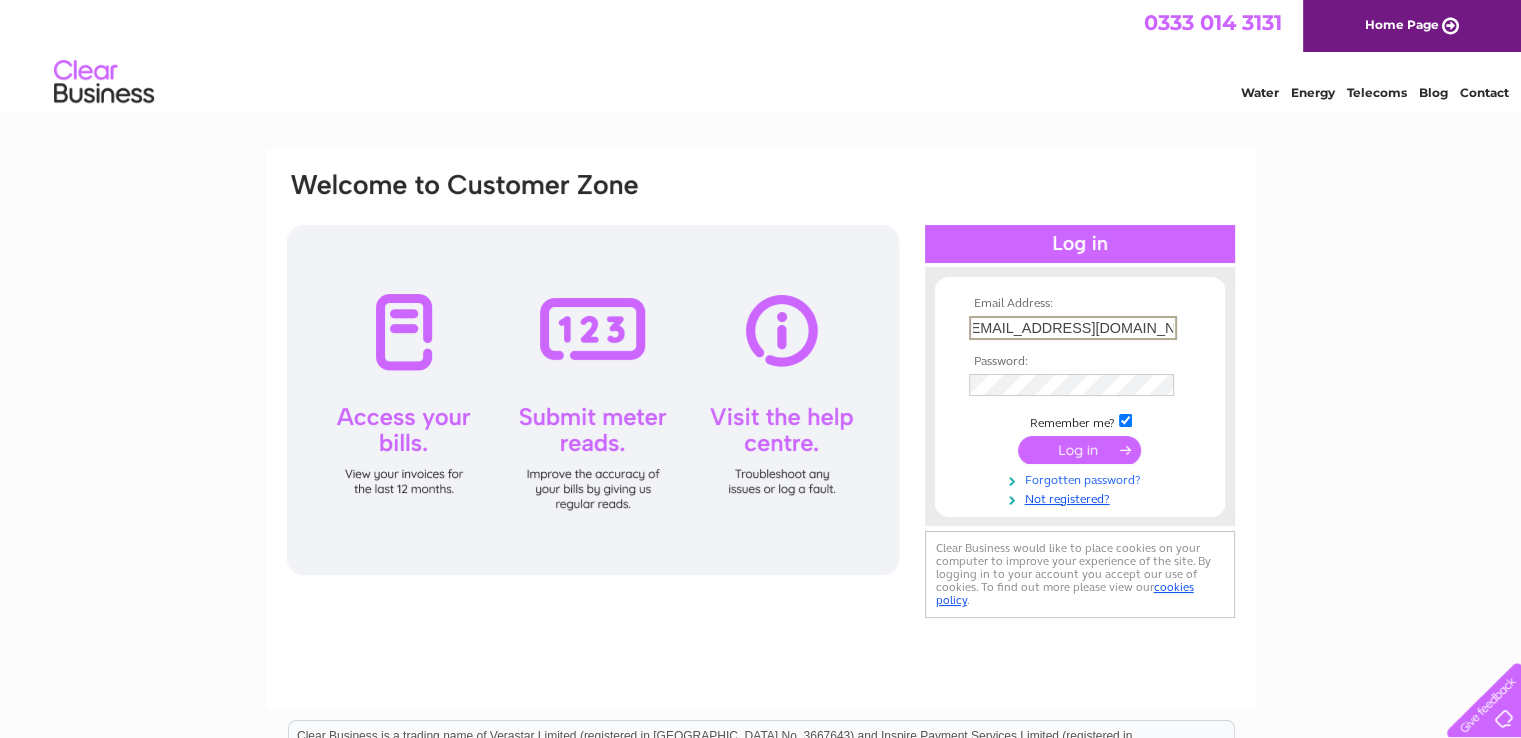 type on "[EMAIL_ADDRESS][DOMAIN_NAME]" 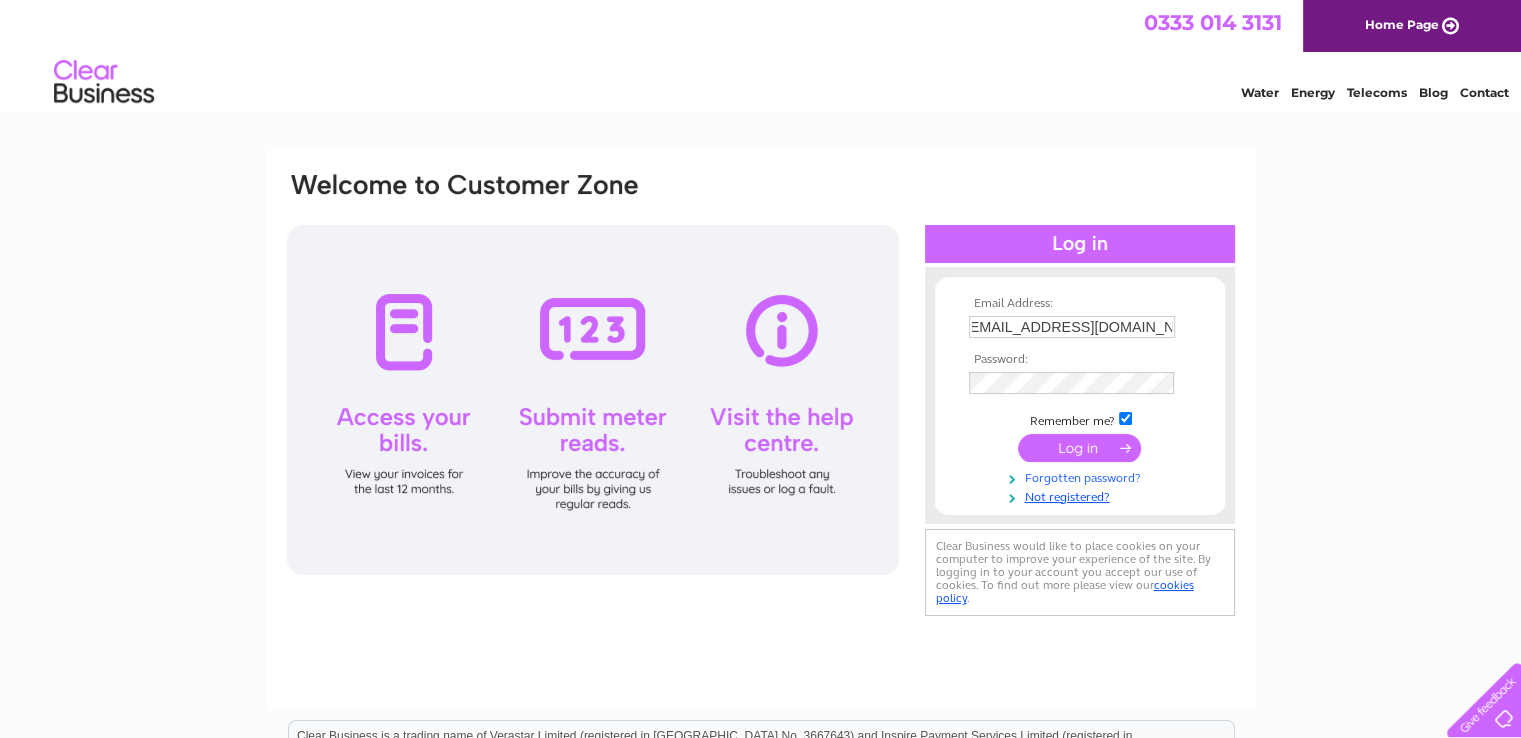 scroll, scrollTop: 0, scrollLeft: 0, axis: both 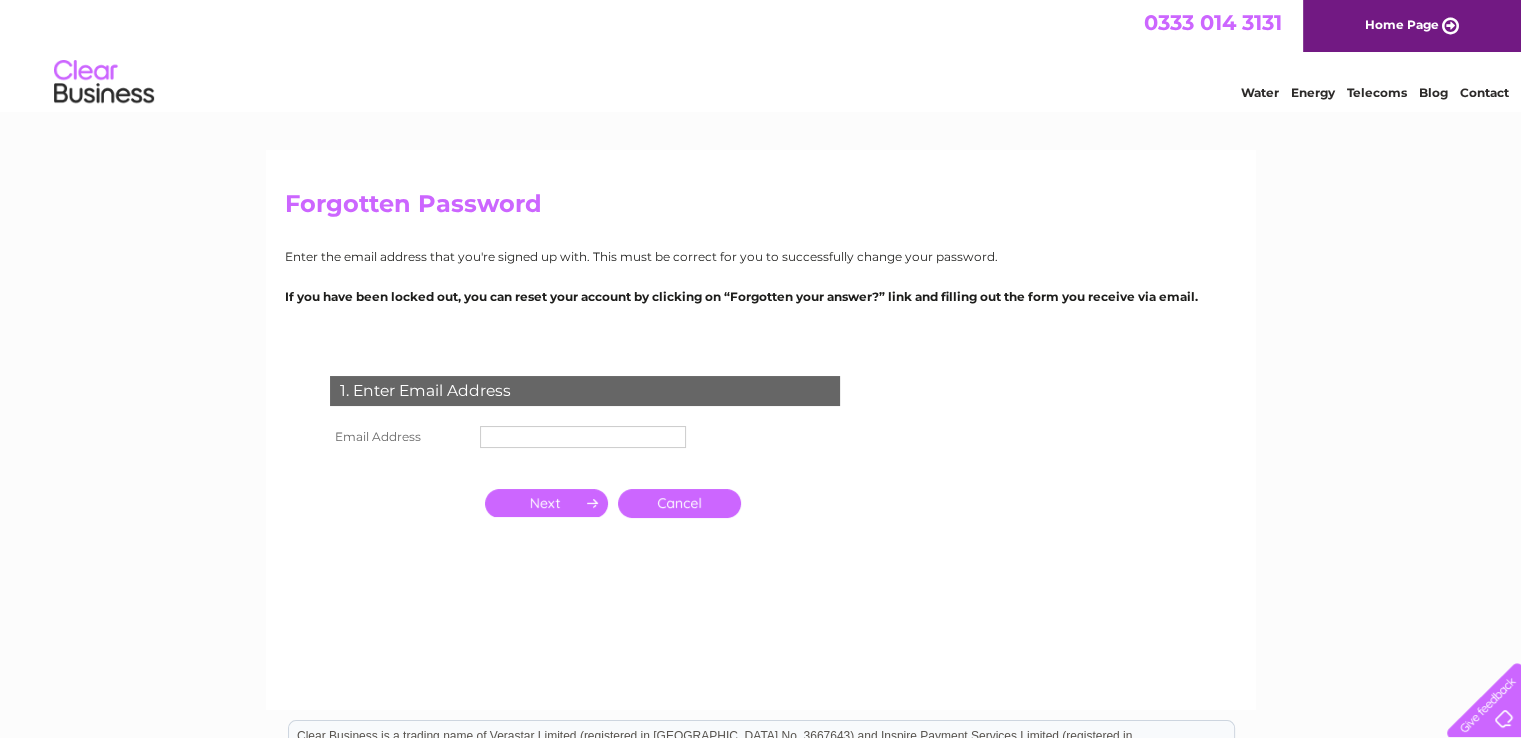 click at bounding box center [583, 437] 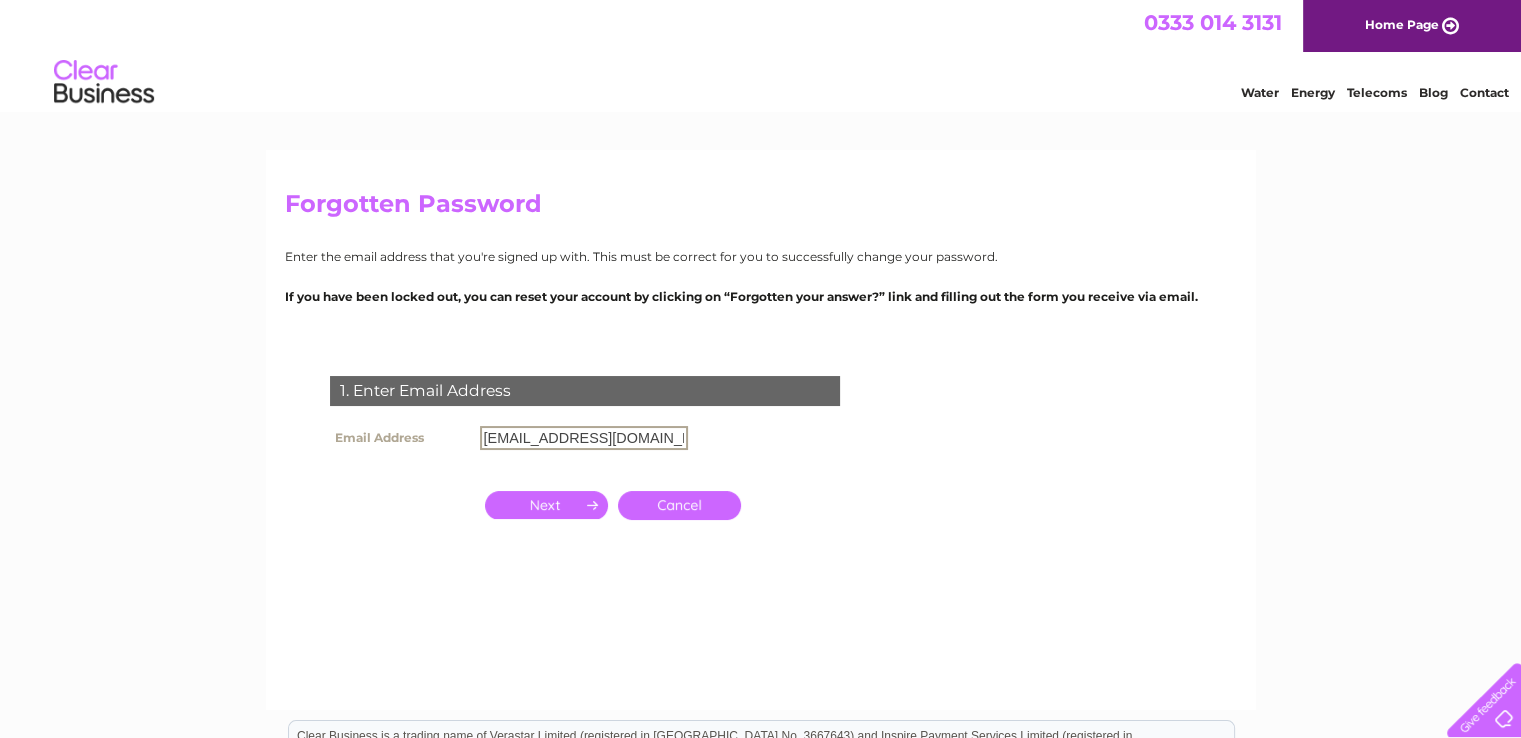 scroll, scrollTop: 0, scrollLeft: 6, axis: horizontal 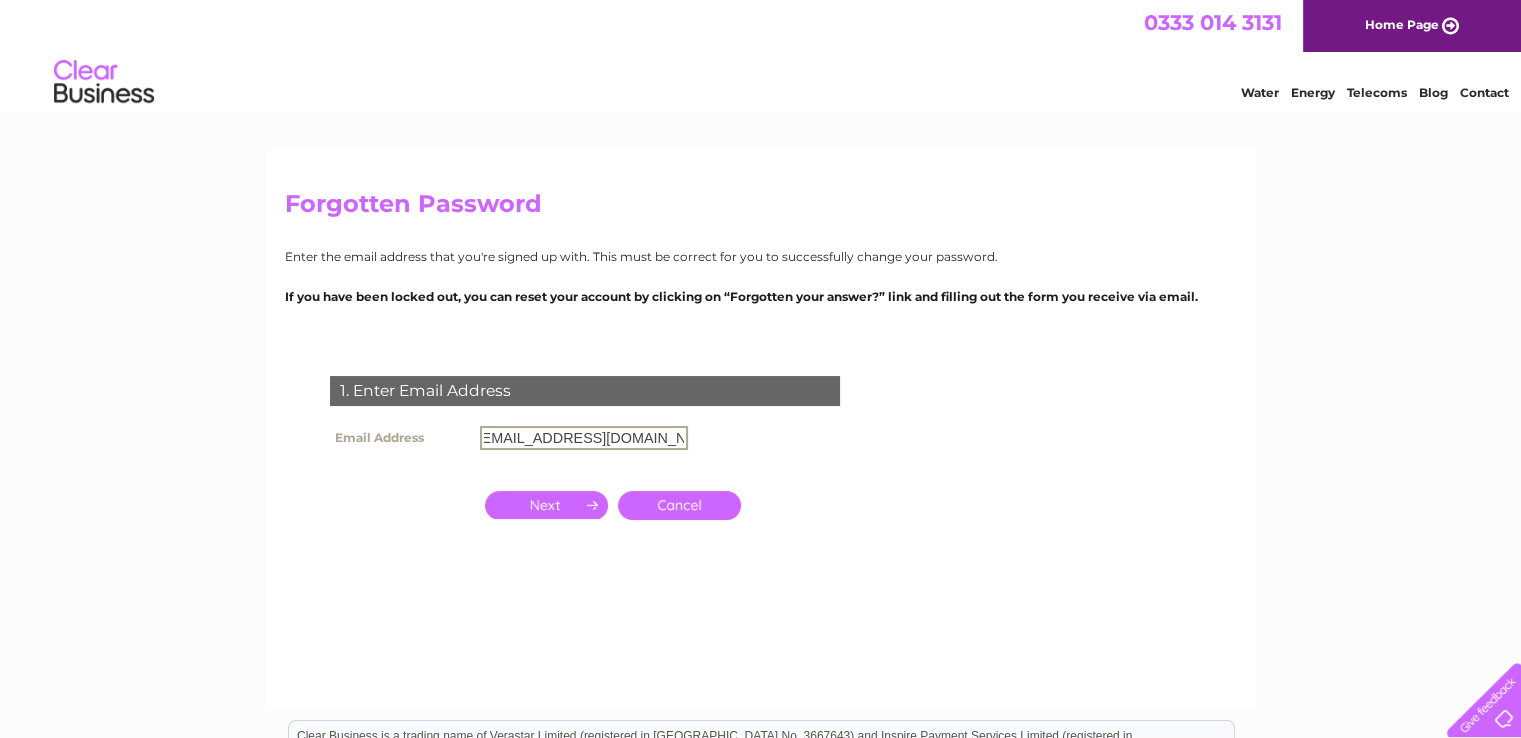 type on "[EMAIL_ADDRESS][DOMAIN_NAME]" 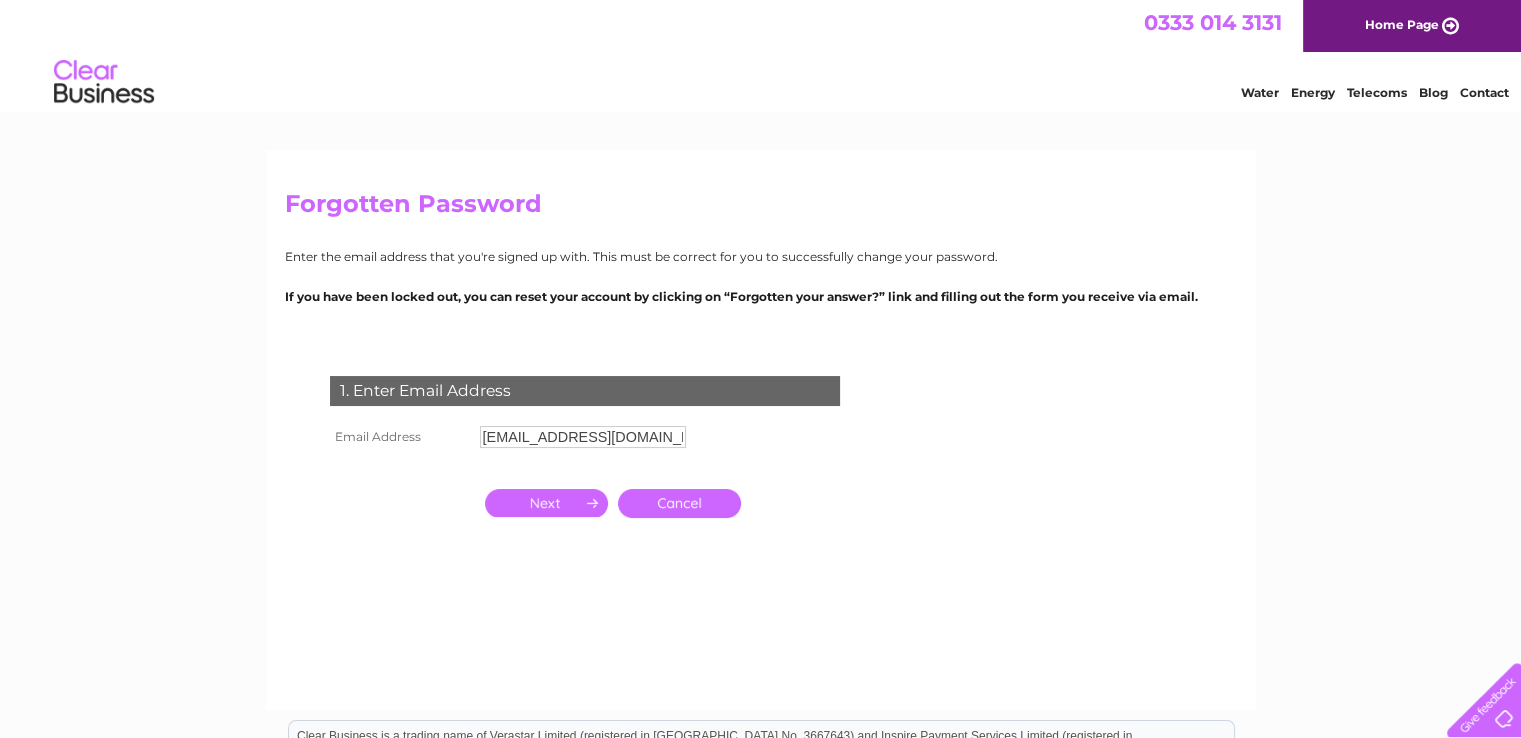 click at bounding box center (546, 503) 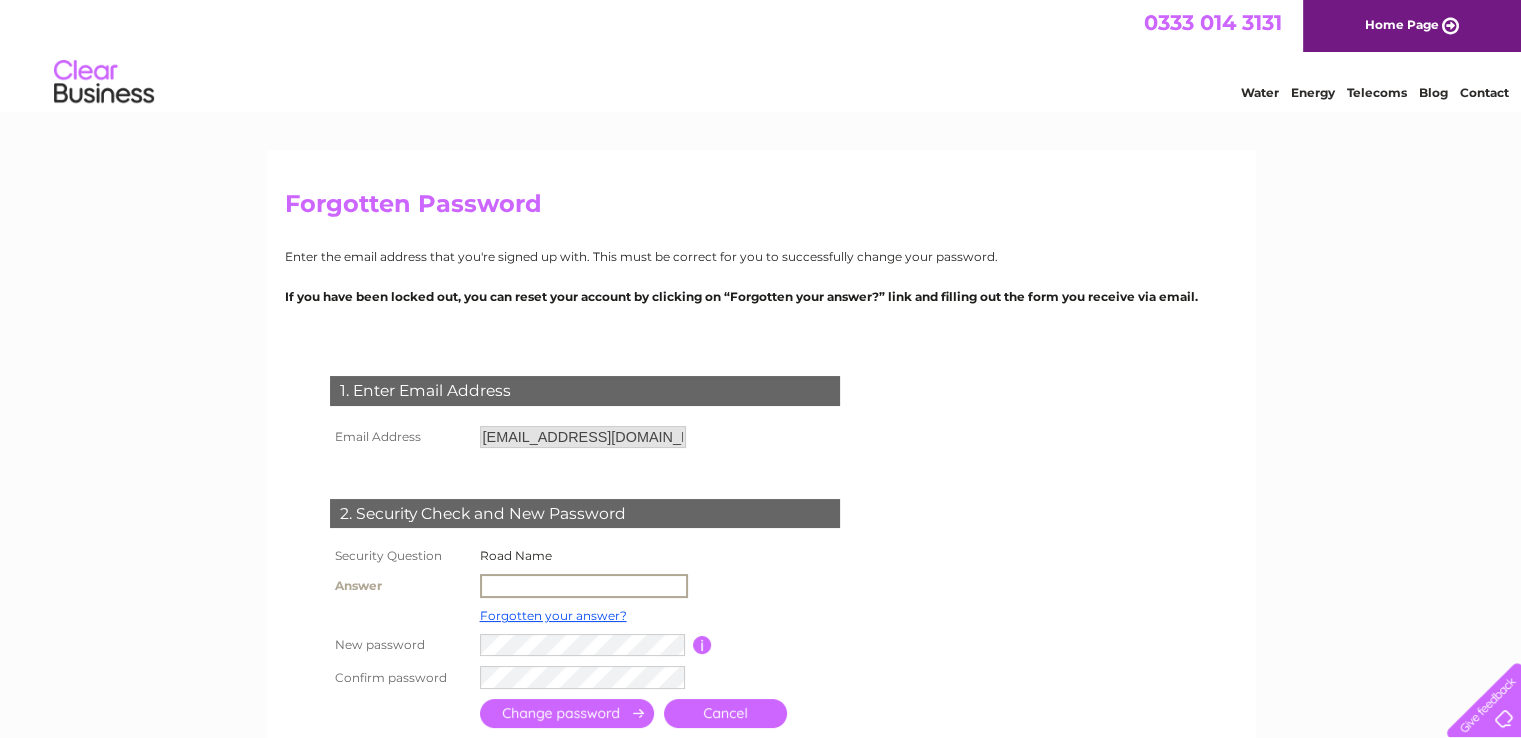 click at bounding box center (584, 586) 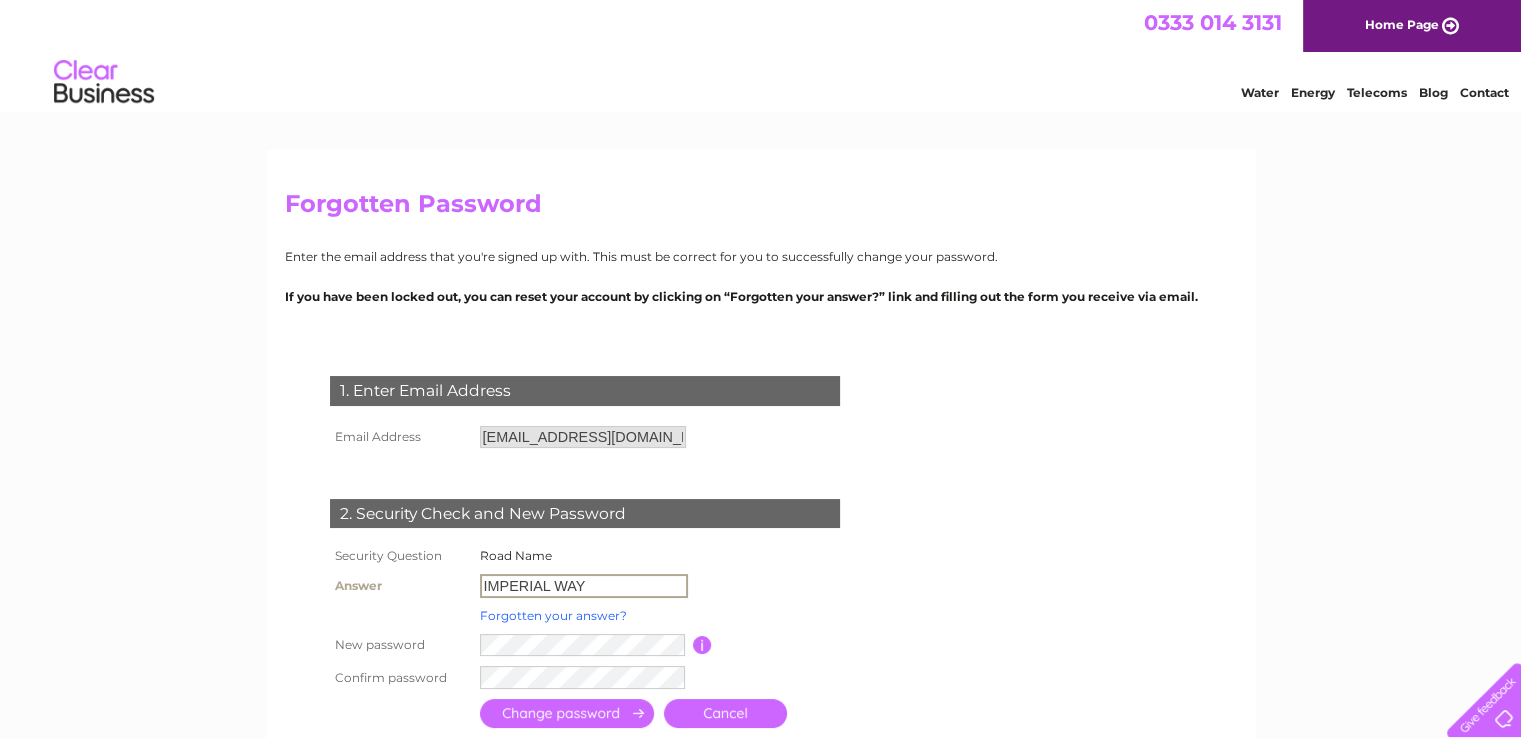 type on "IMPERIAL WAY" 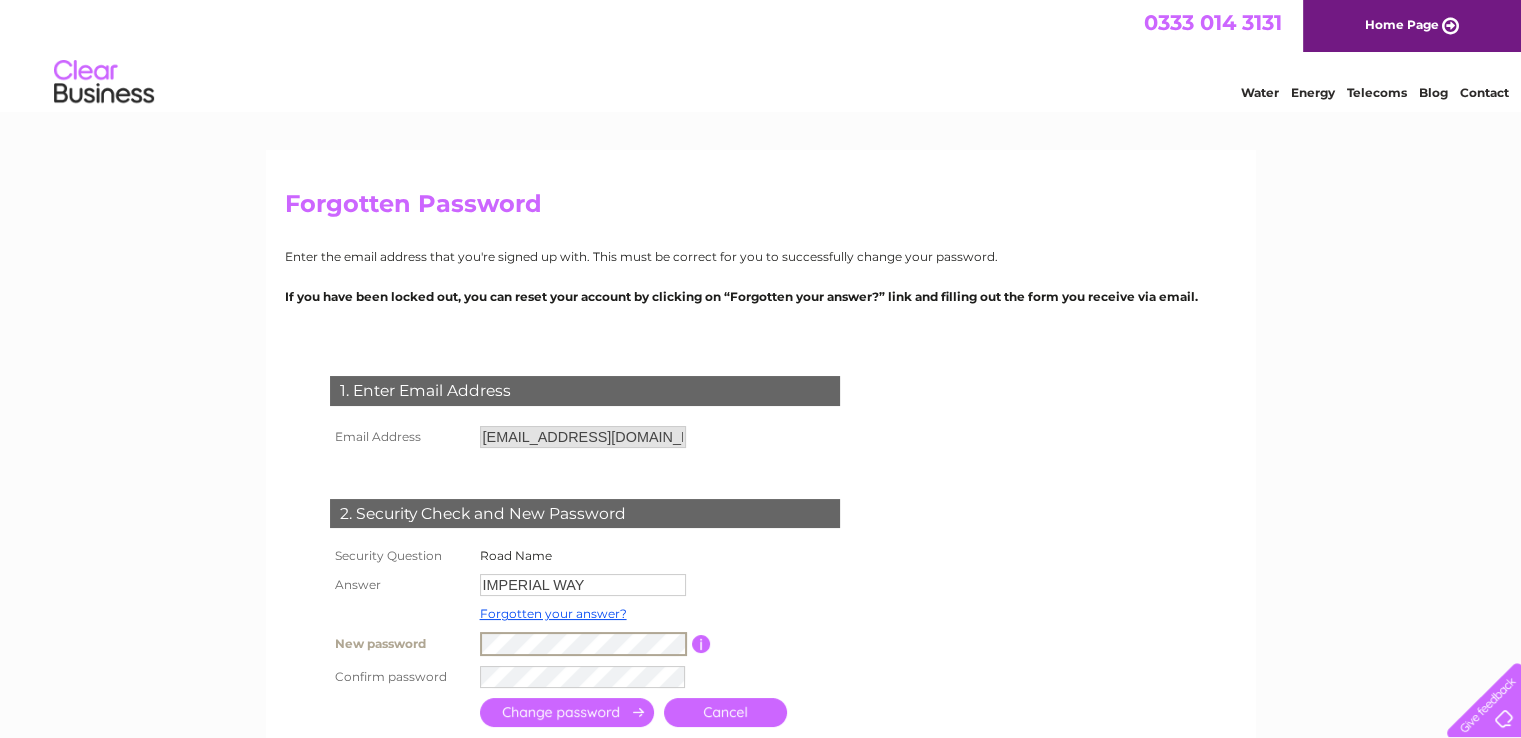 click on "1. Enter Email Address
Email Address
IHBANQUETING@GMAIL.COM
Cancel" at bounding box center (589, 544) 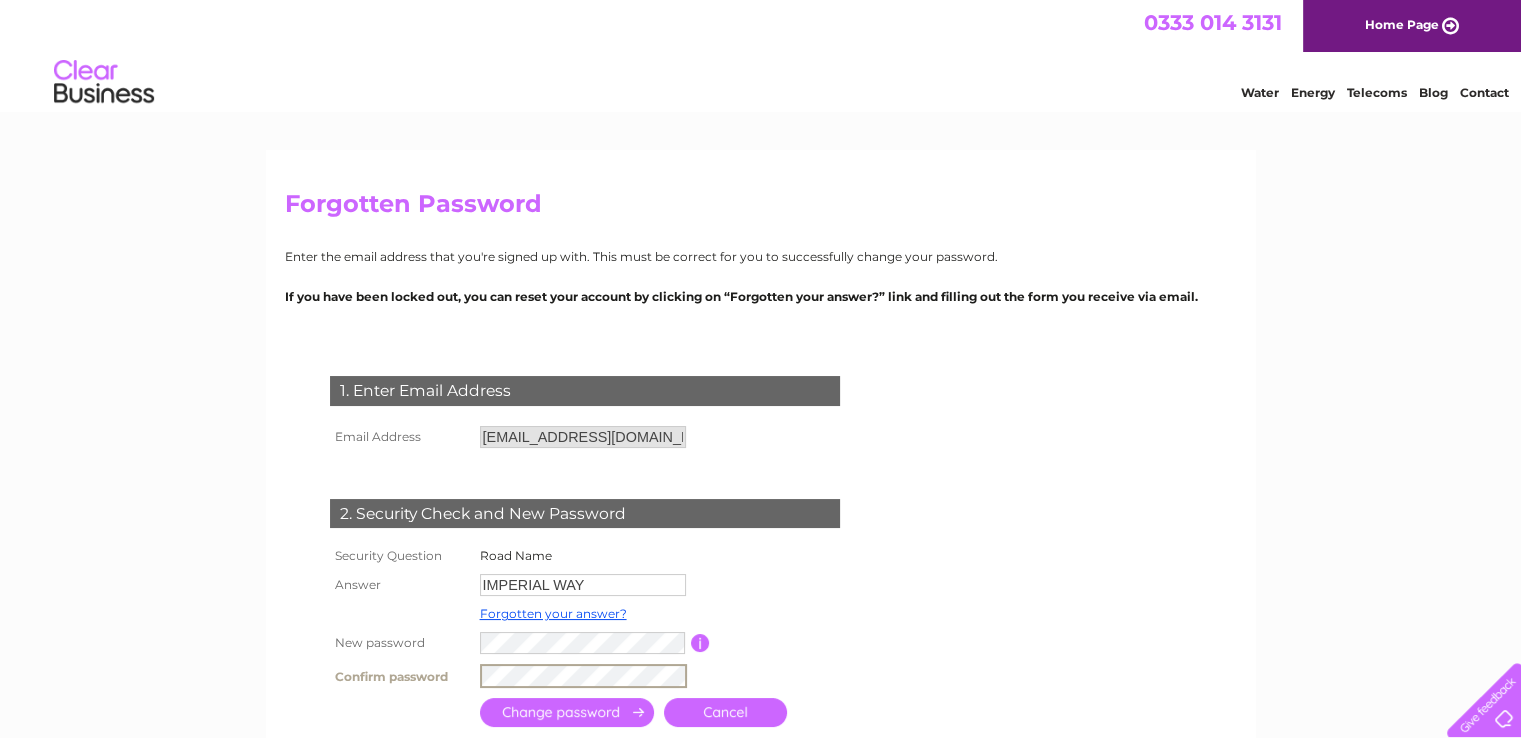 click at bounding box center (567, 712) 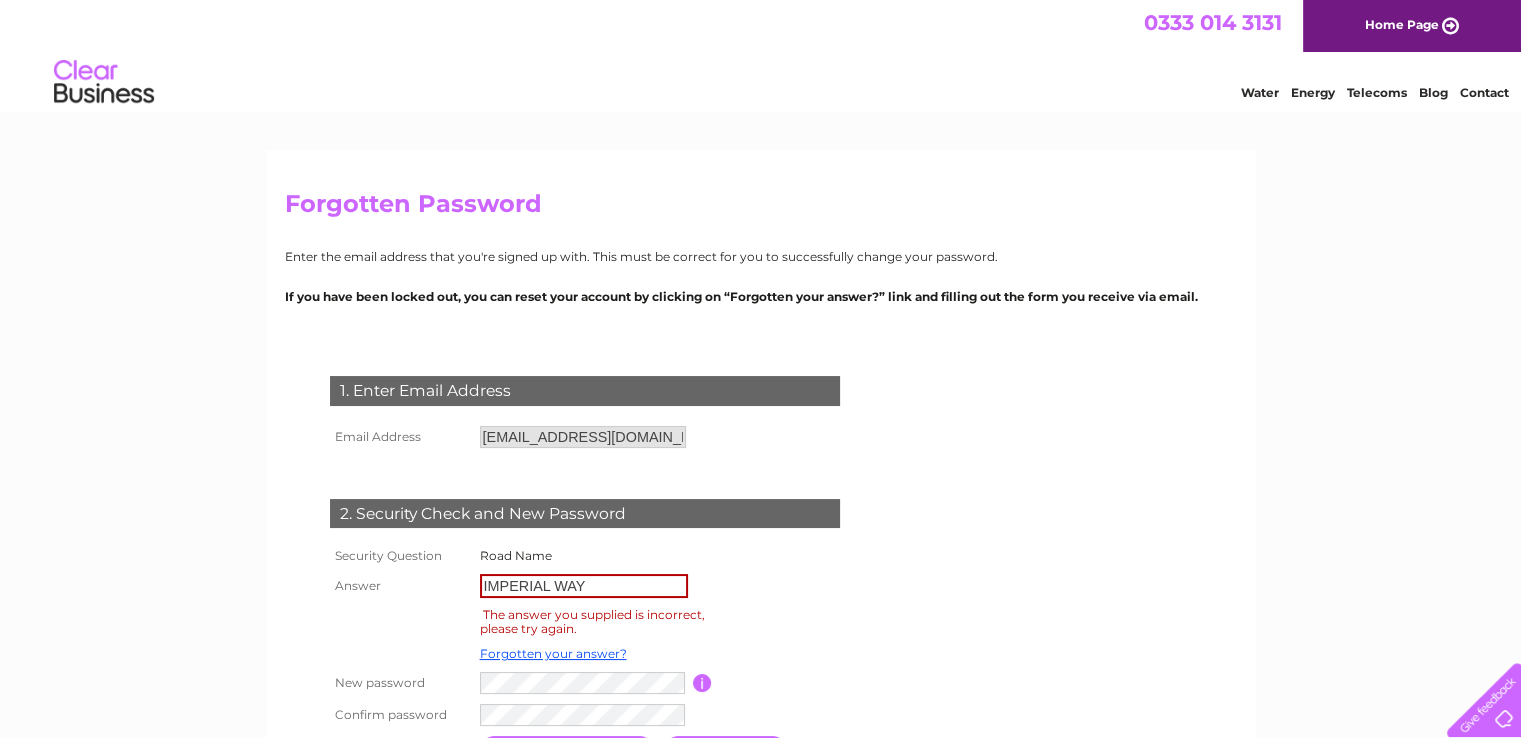 scroll, scrollTop: 0, scrollLeft: 0, axis: both 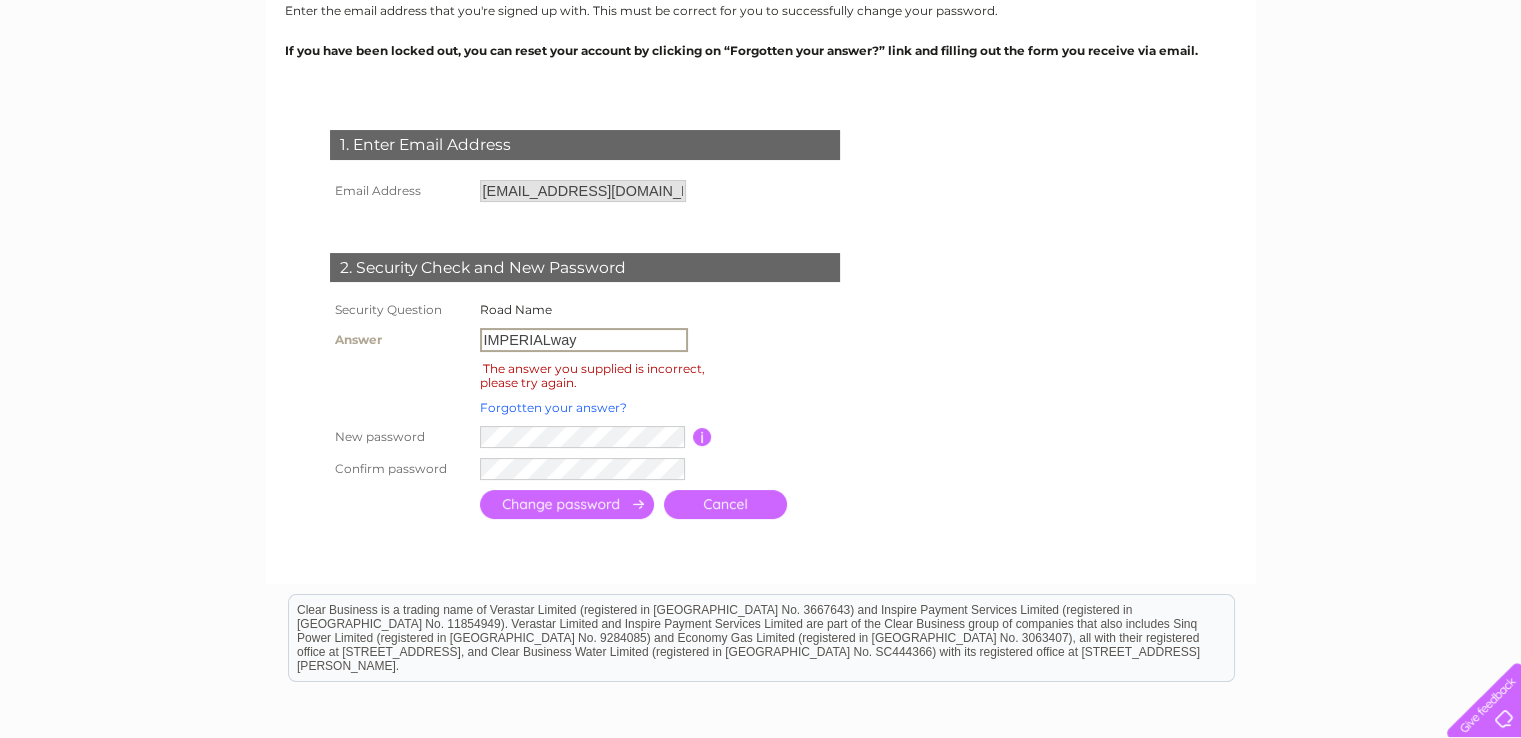 click on "Forgotten your answer?" at bounding box center (553, 407) 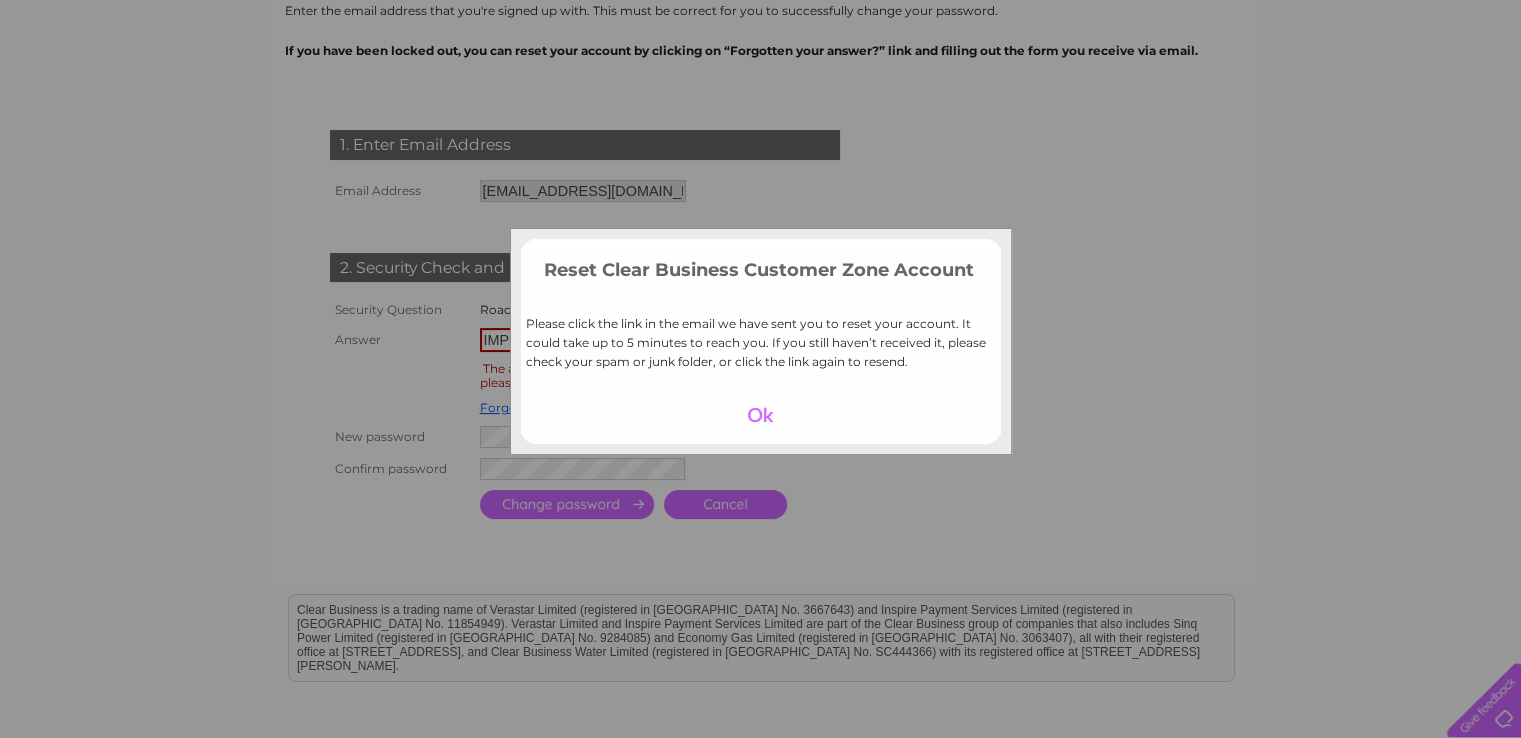 click at bounding box center [760, 415] 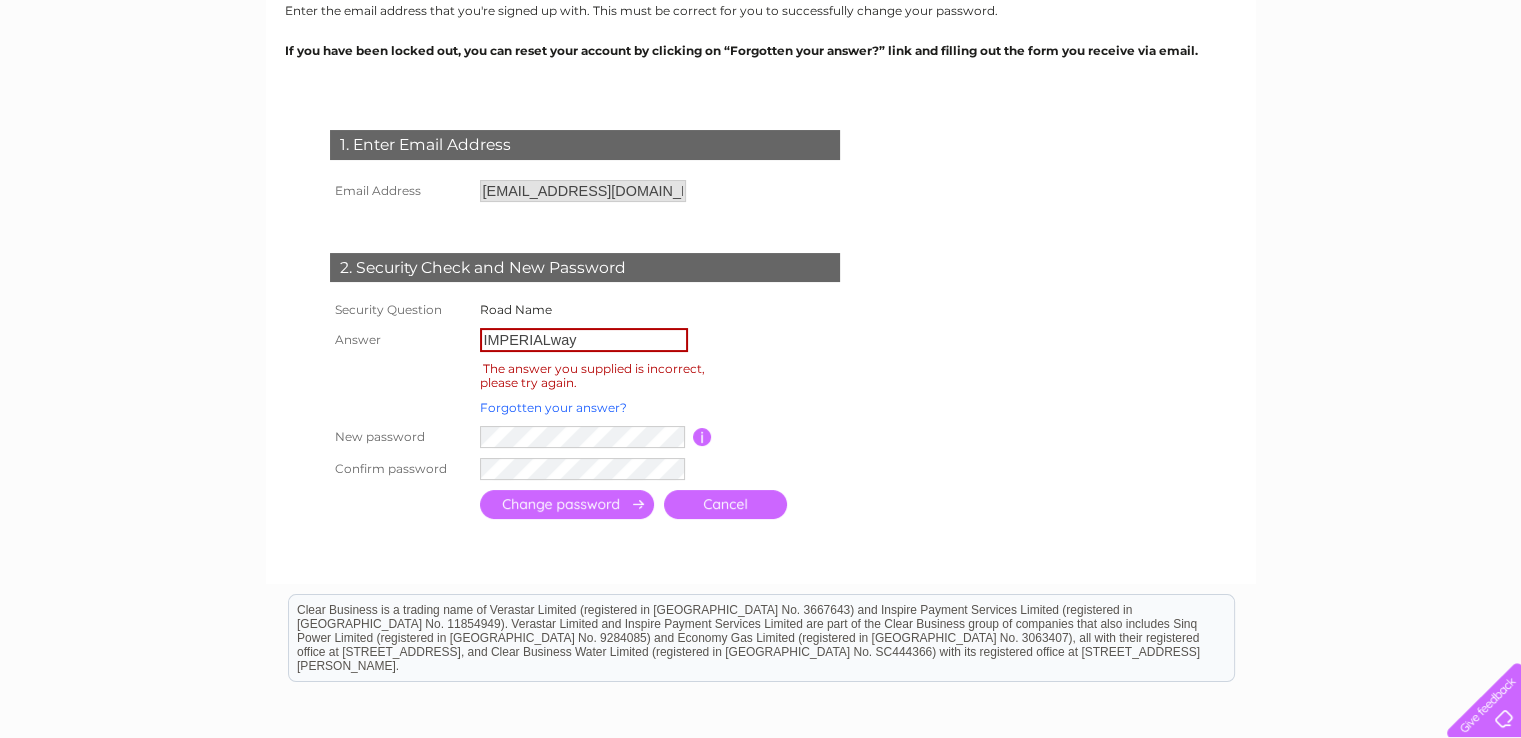 click on "Forgotten your answer?" at bounding box center (553, 407) 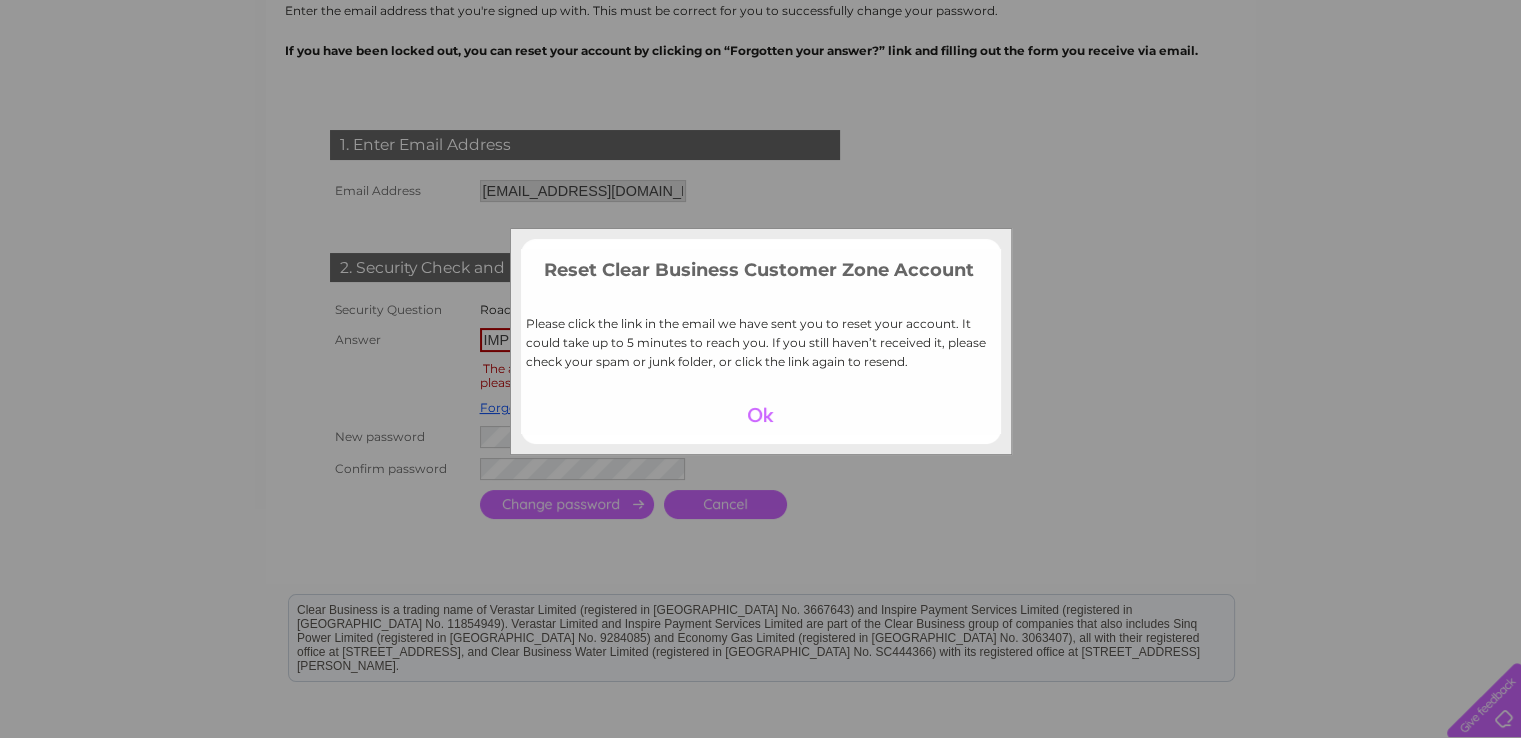 click at bounding box center (760, 415) 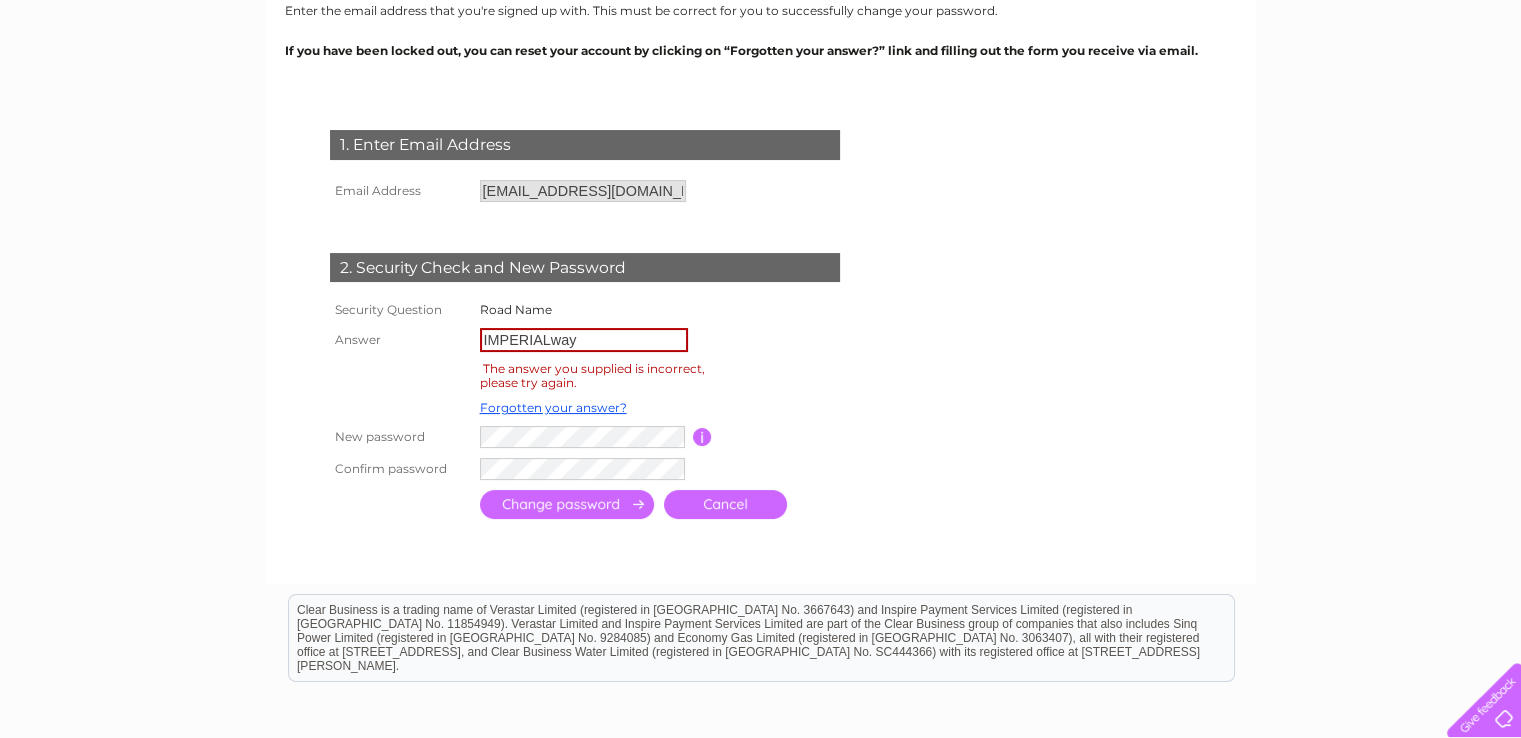 click on "IMPERIALway" at bounding box center (584, 340) 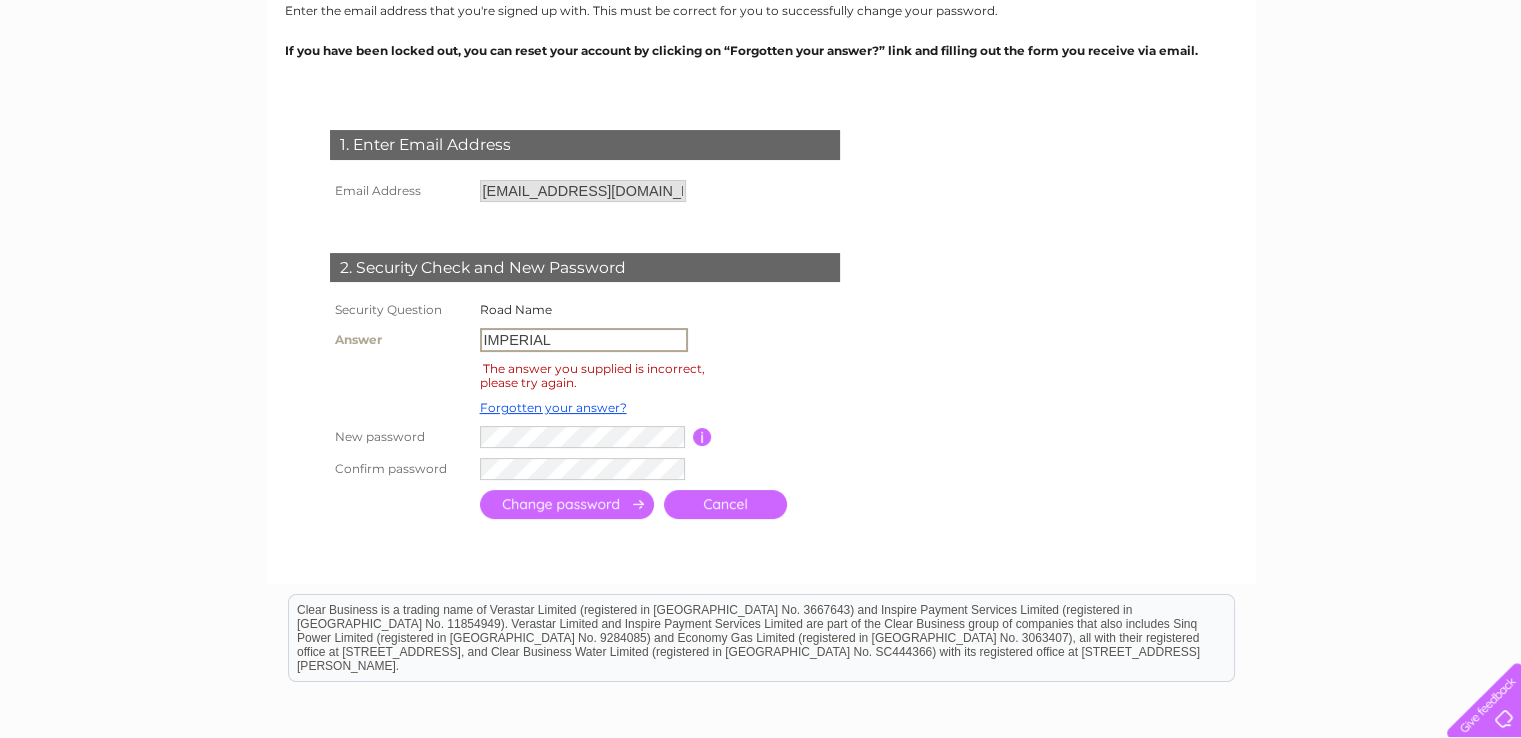 type on "IMPERIAL" 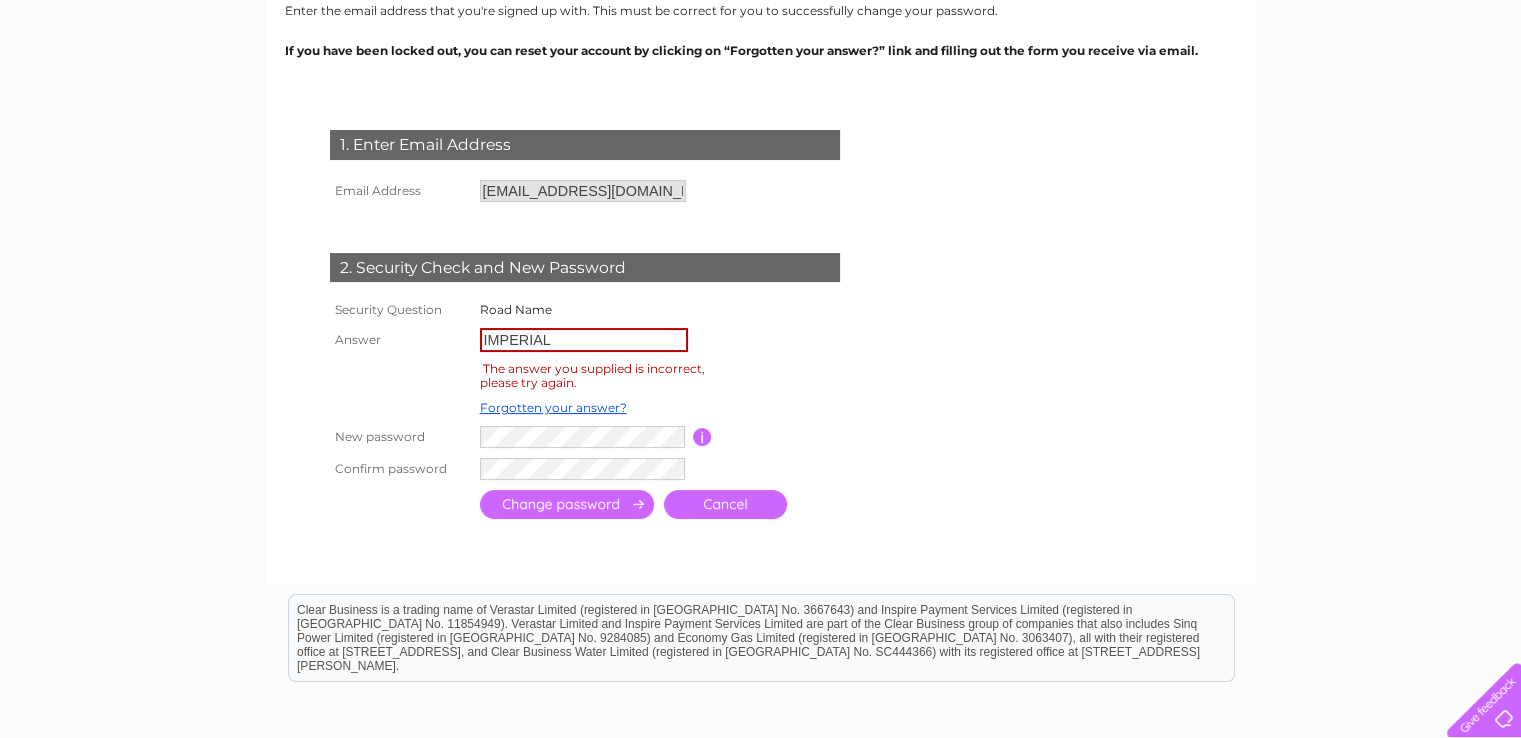 click at bounding box center [567, 504] 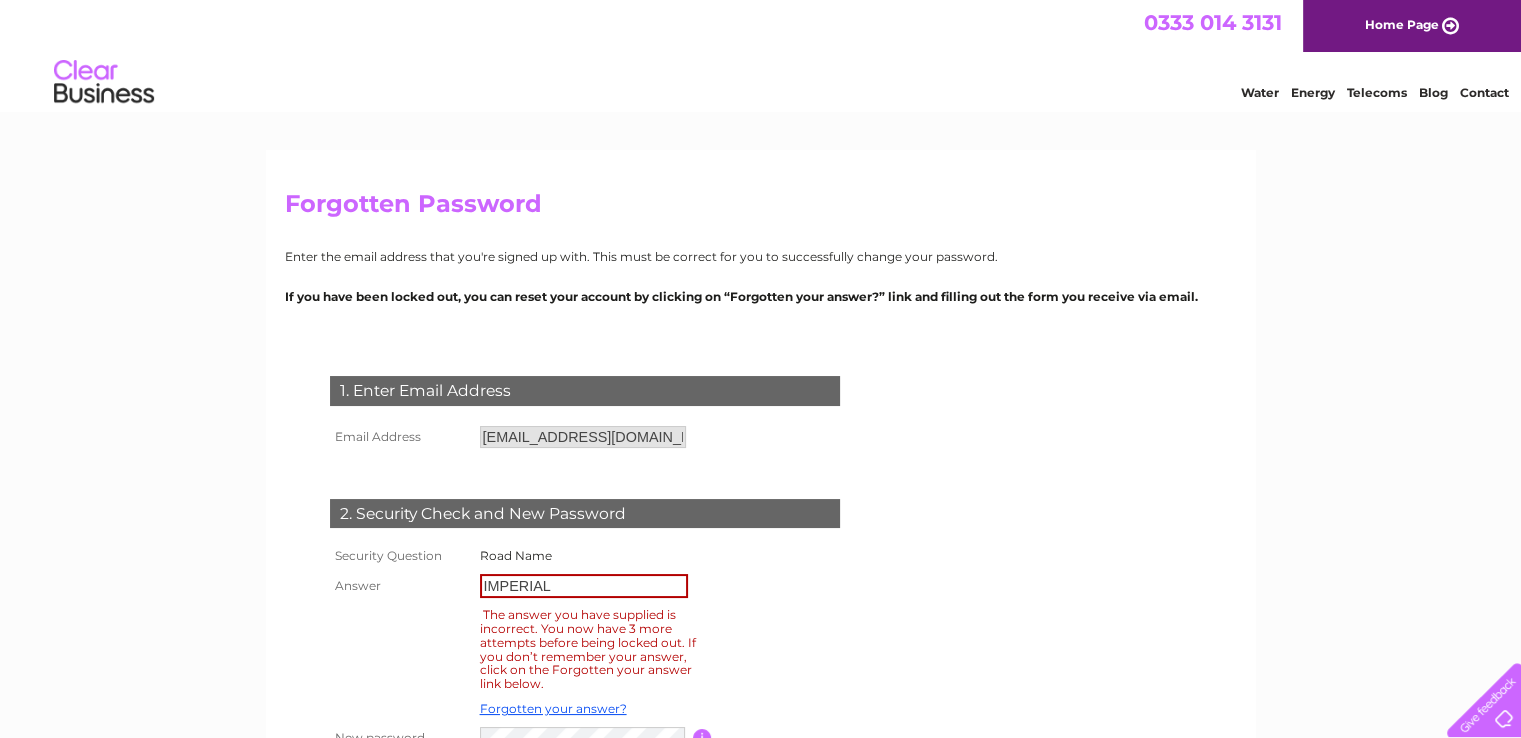 scroll, scrollTop: 0, scrollLeft: 0, axis: both 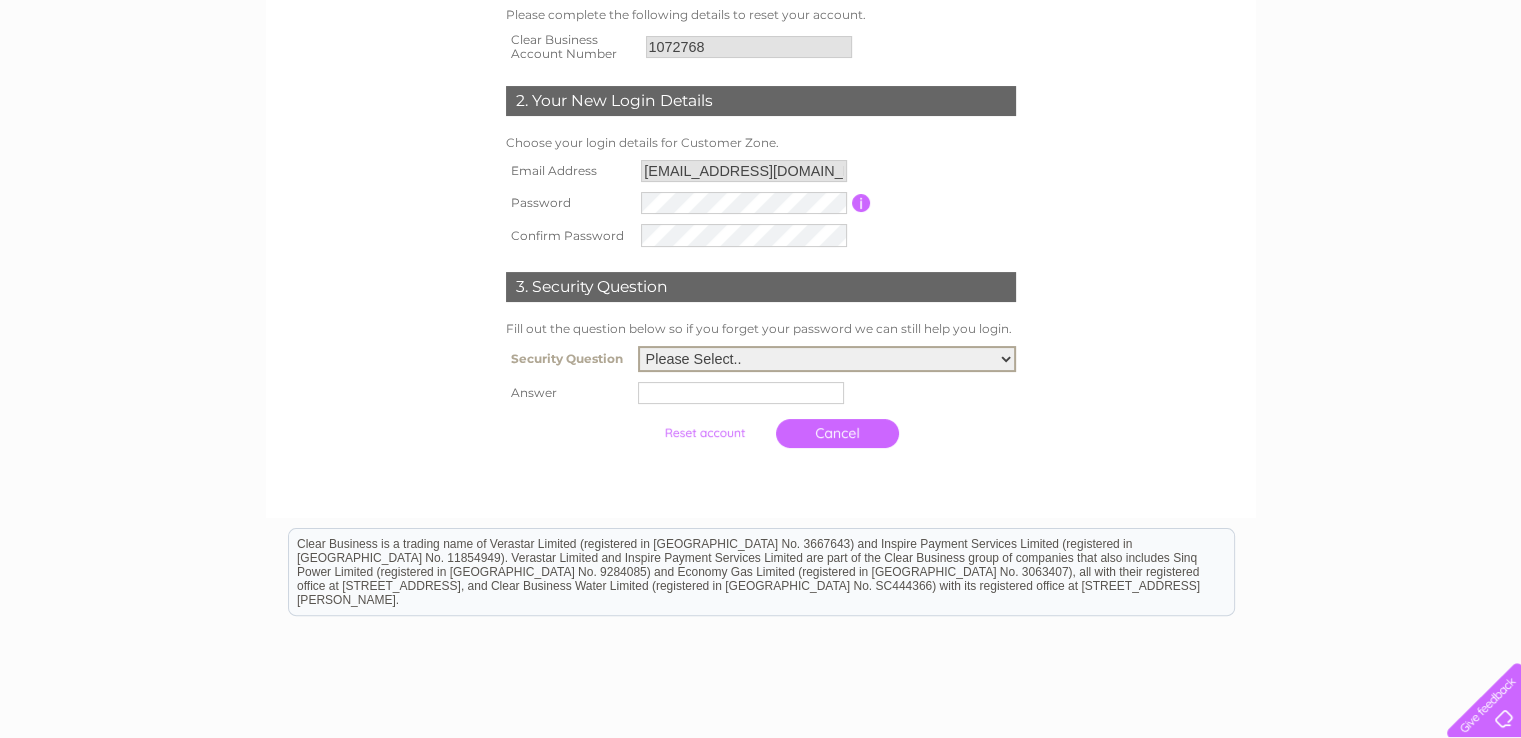 click on "Please Select..
In what town or city was your first job?
In what town or city did you meet your spouse/partner?
In what town or city did your mother and father meet?
What street did you live on as a child?
What was the name of your first pet?
Who was your childhood hero?" at bounding box center (827, 359) 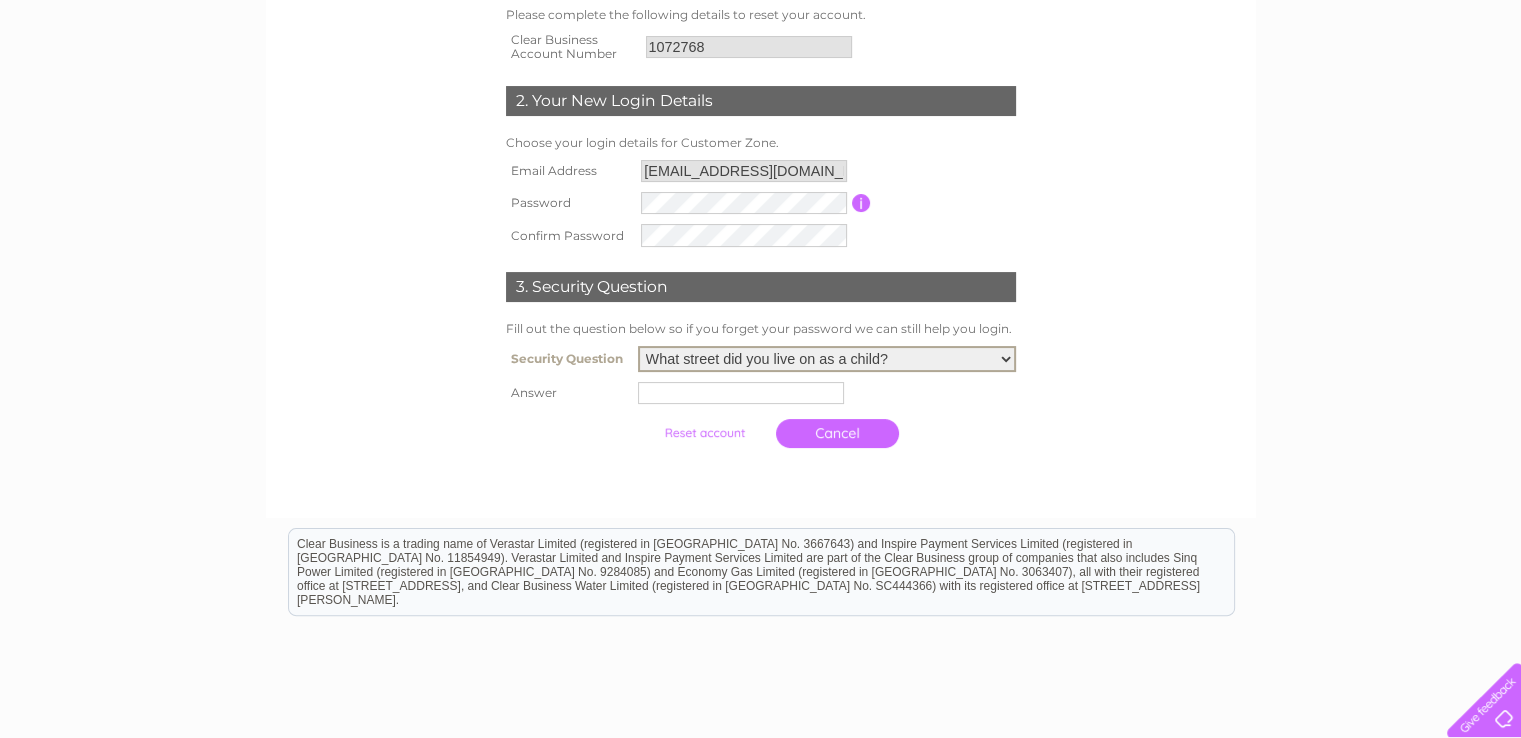 click at bounding box center (741, 393) 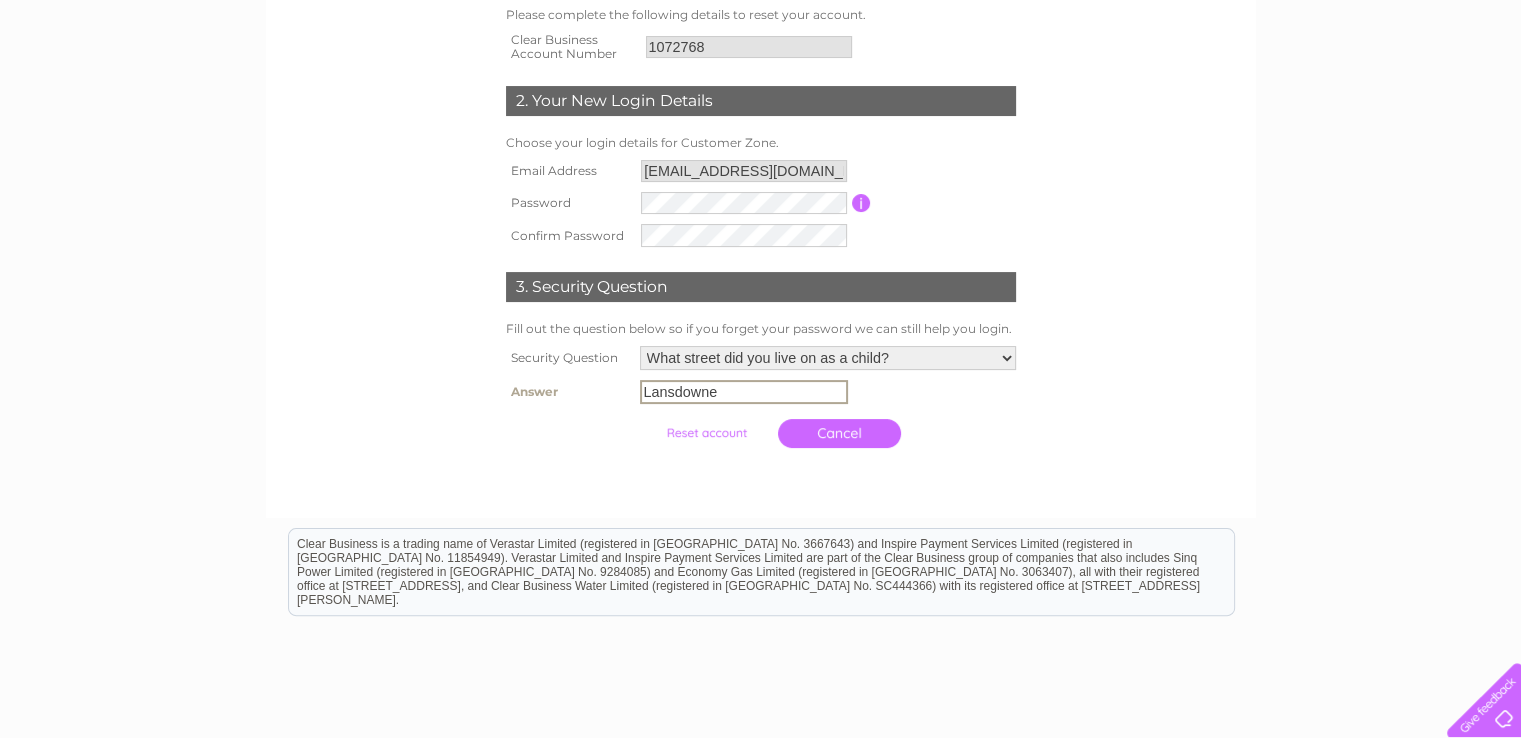 type on "Lansdowne" 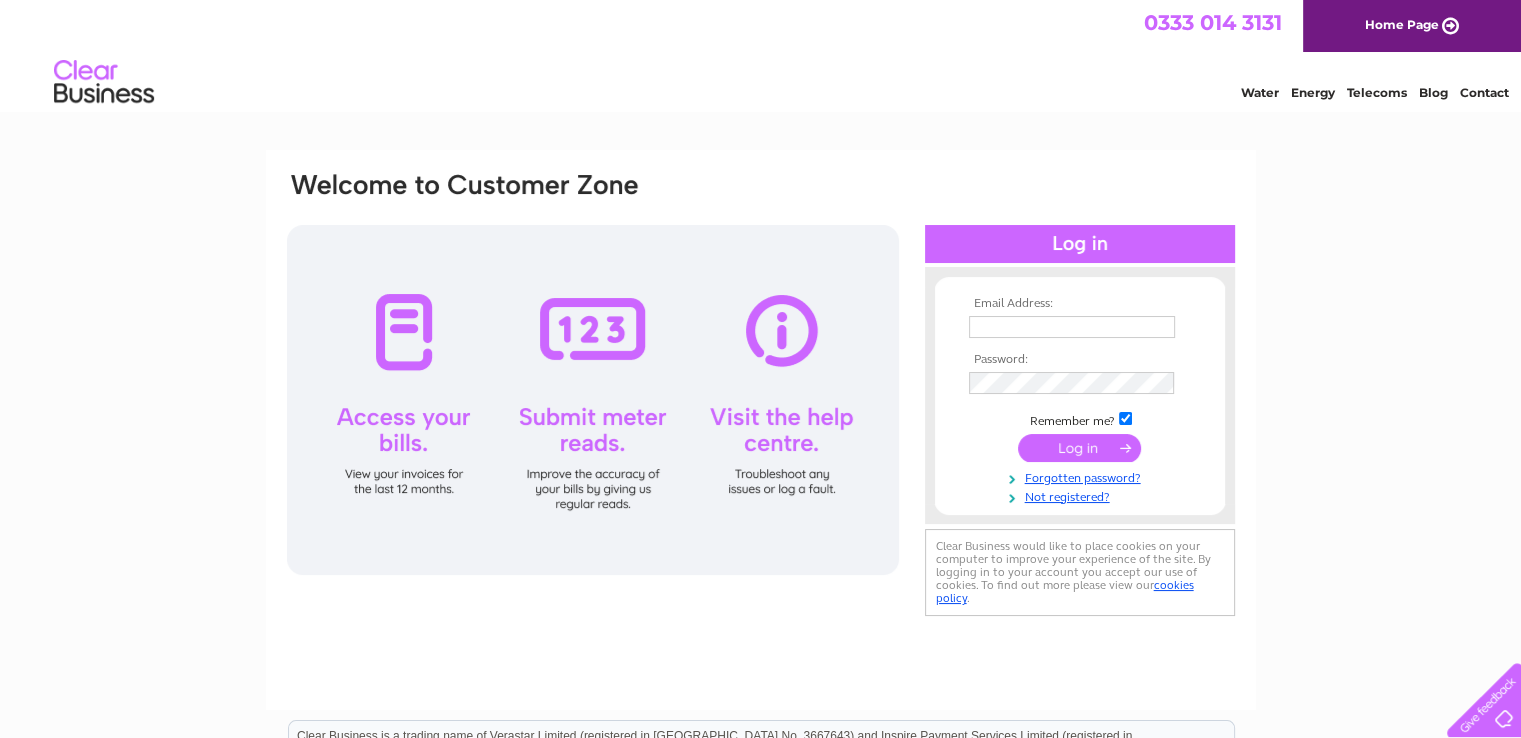 scroll, scrollTop: 0, scrollLeft: 0, axis: both 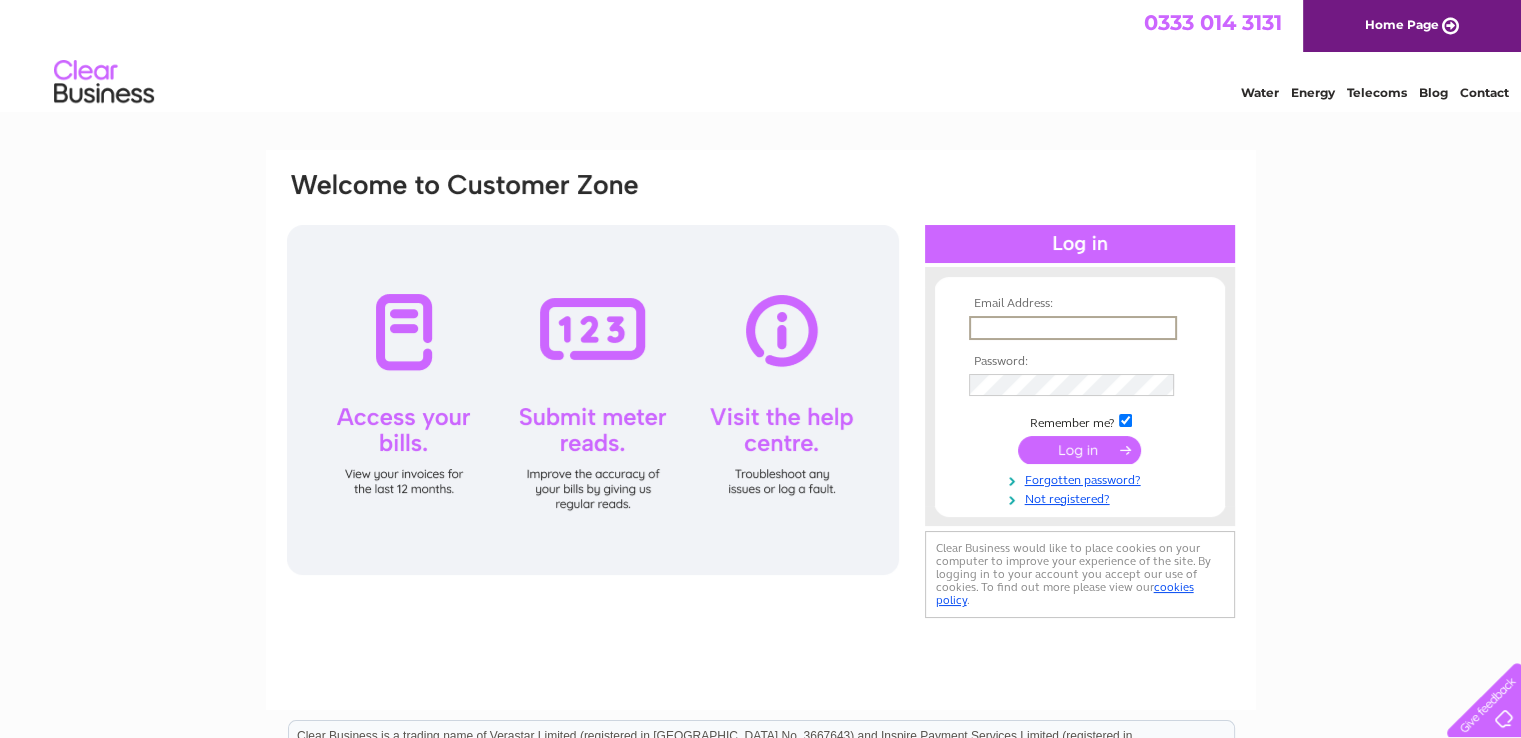 click at bounding box center (1073, 328) 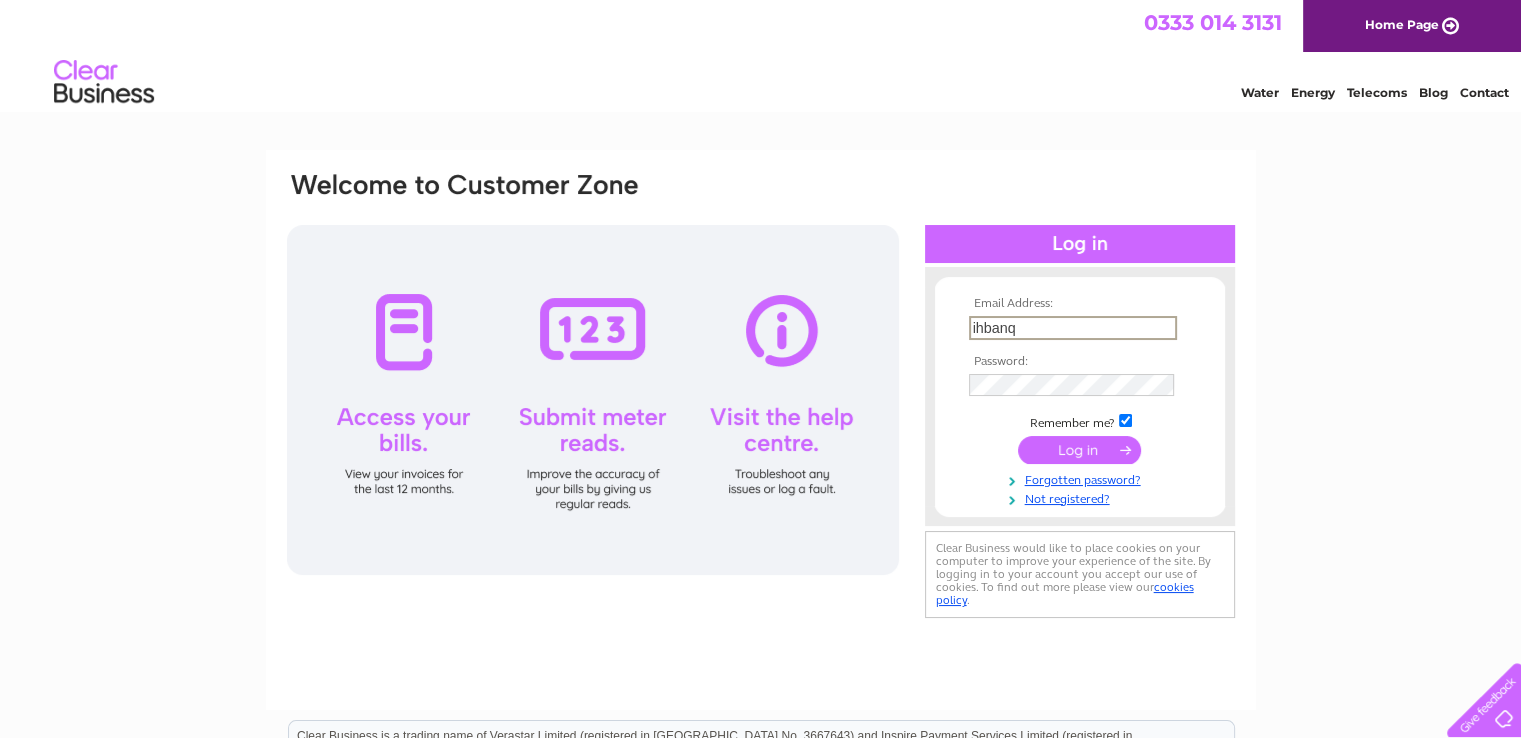 type on "[EMAIL_ADDRESS][DOMAIN_NAME]" 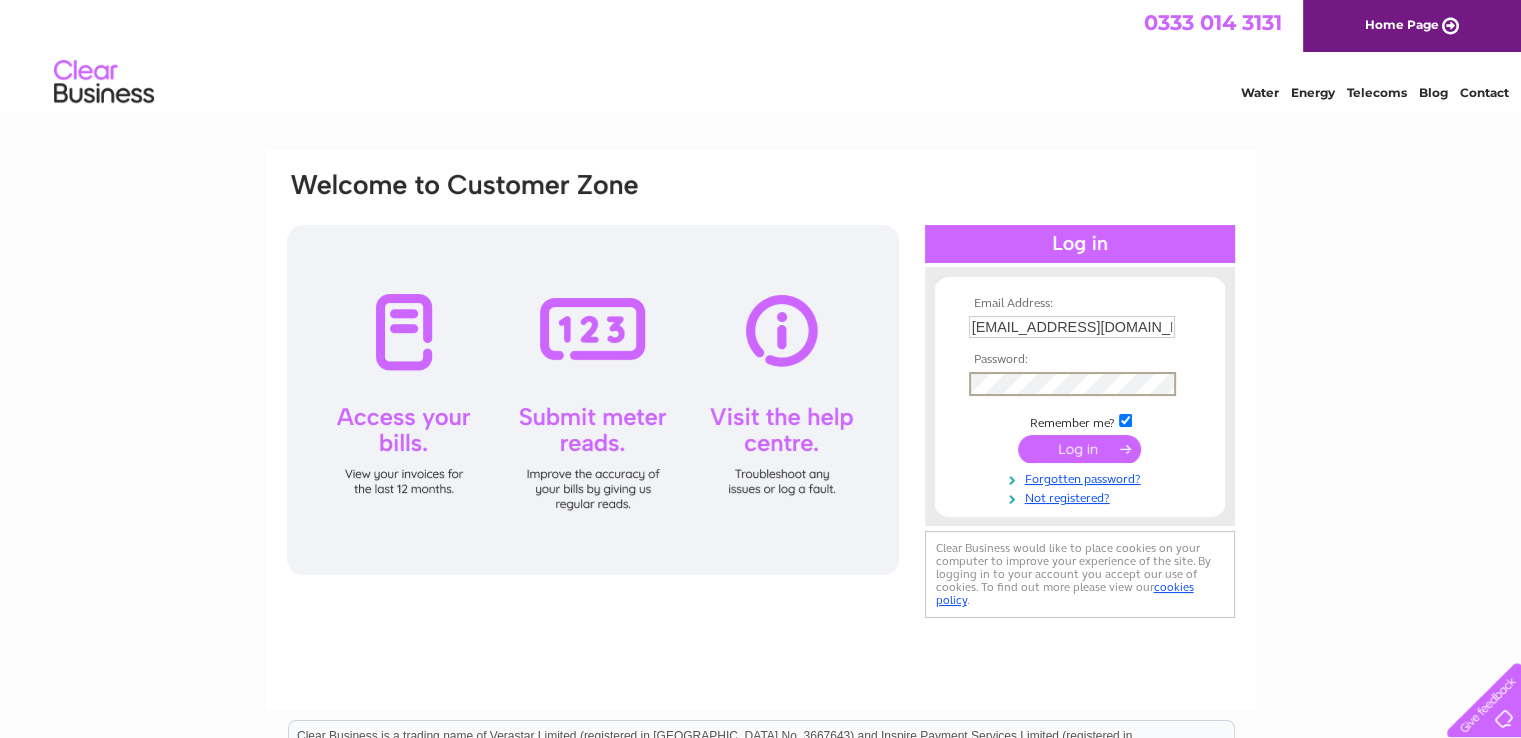 click at bounding box center (1079, 449) 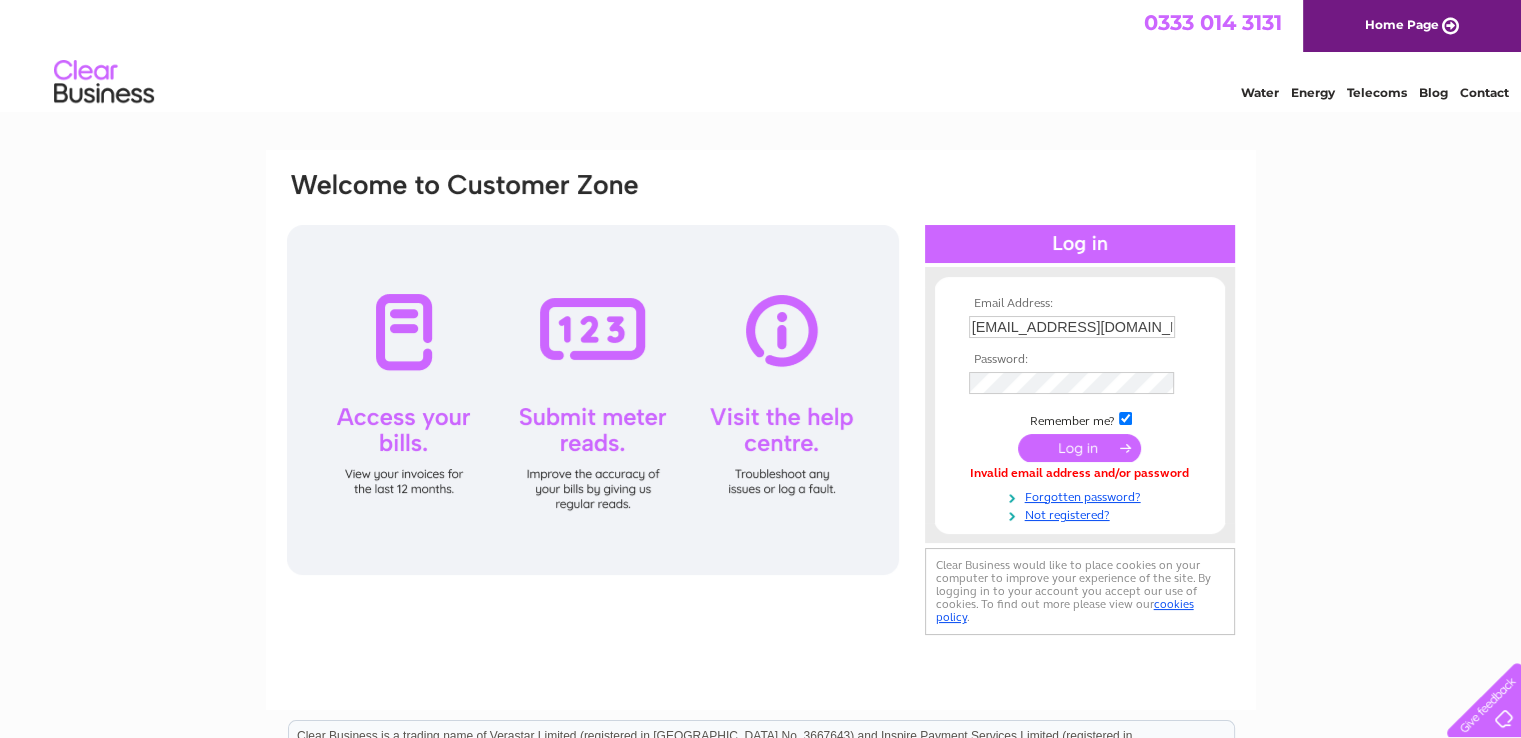 scroll, scrollTop: 0, scrollLeft: 0, axis: both 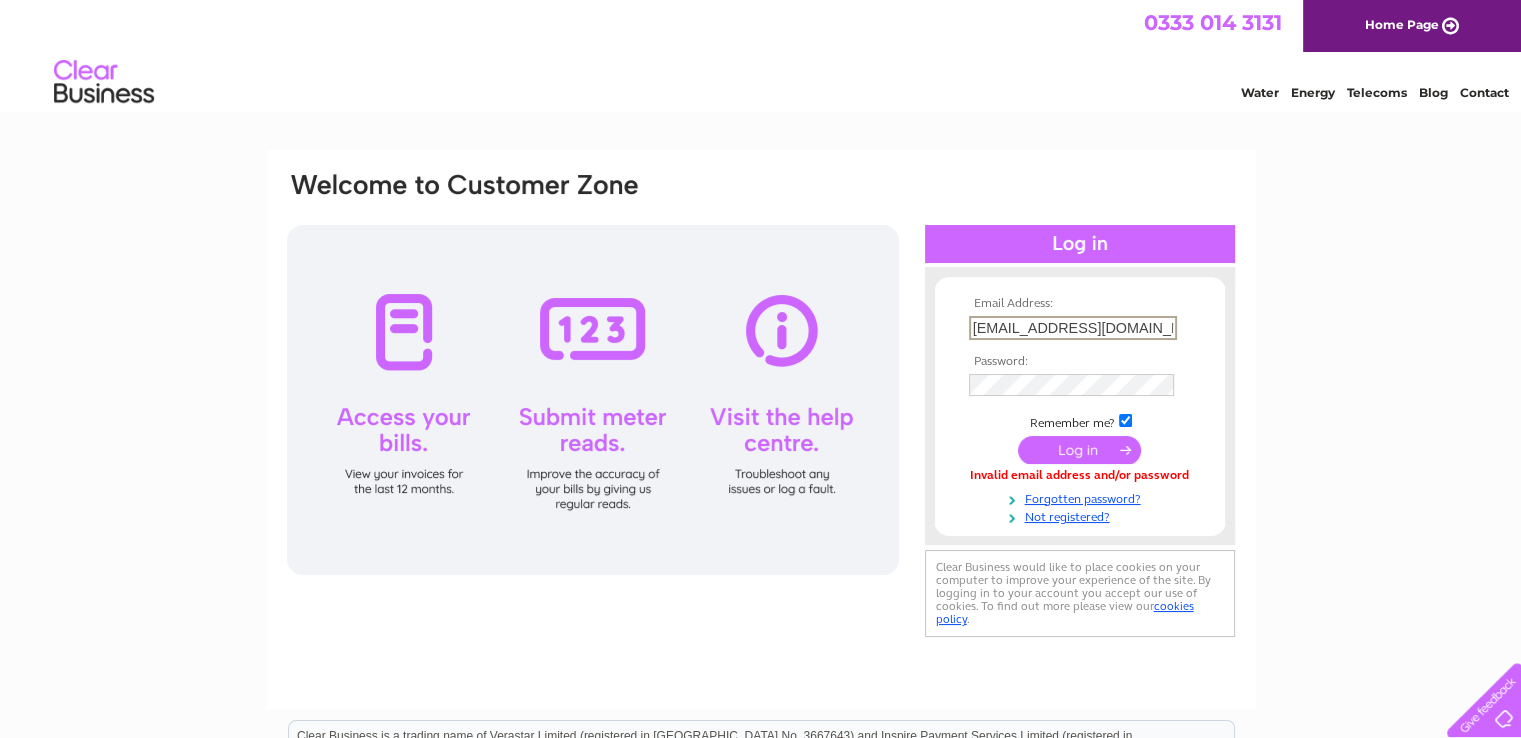 click on "[EMAIL_ADDRESS][DOMAIN_NAME]" at bounding box center (1073, 328) 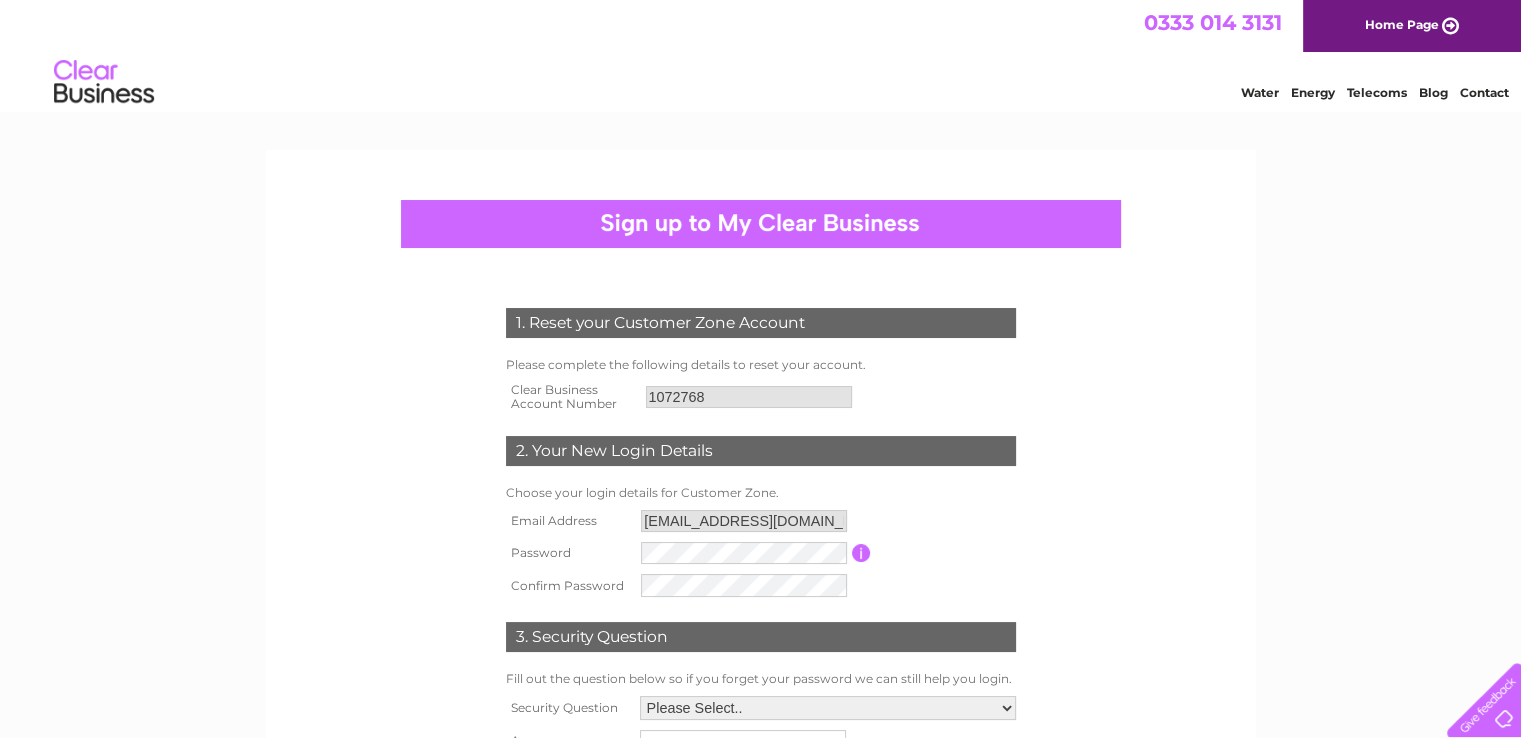 scroll, scrollTop: 0, scrollLeft: 0, axis: both 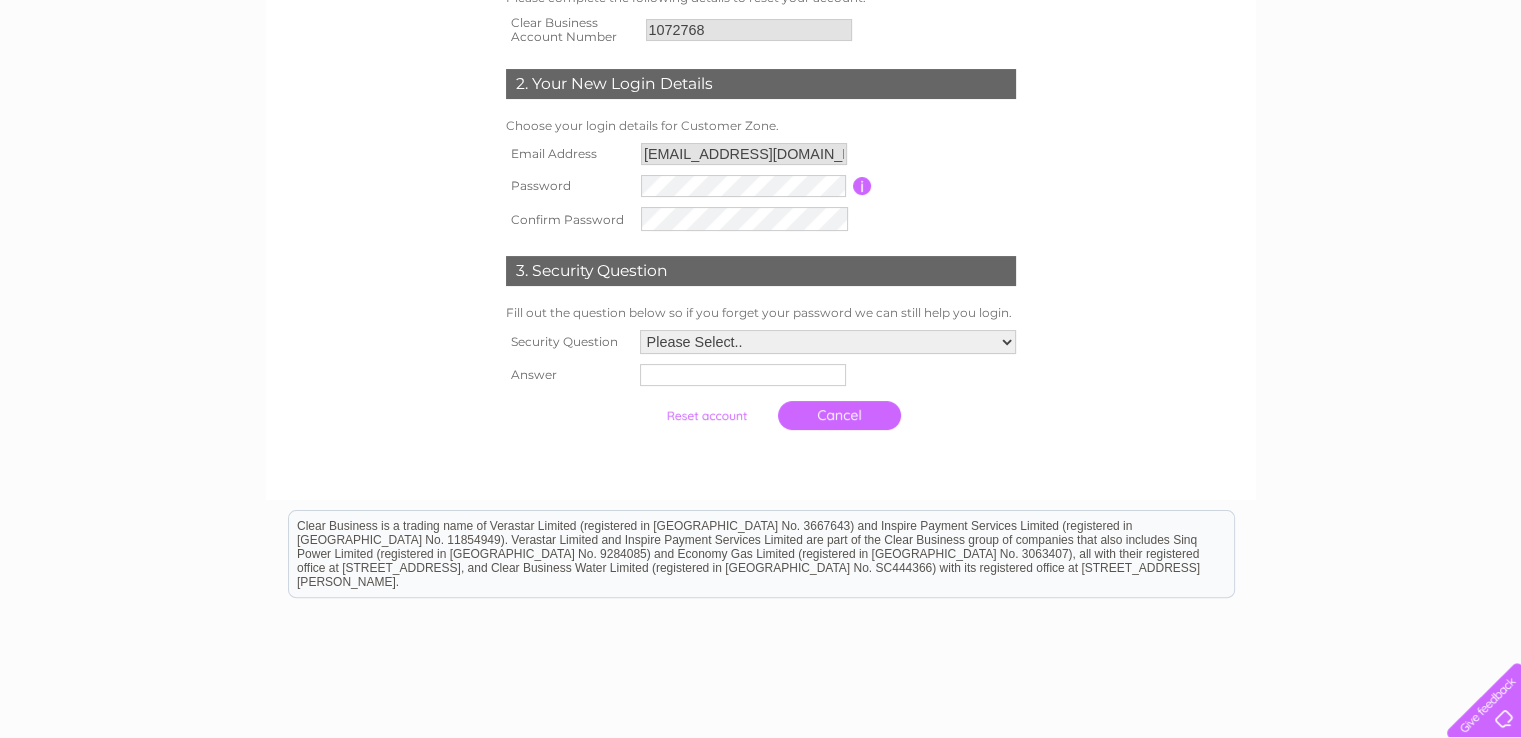 click on "Please Select..
In what town or city was your first job?
In what town or city did you meet your spouse/partner?
In what town or city did your mother and father meet?
What street did you live on as a child?
What was the name of your first pet?
Who was your childhood hero?" at bounding box center (828, 342) 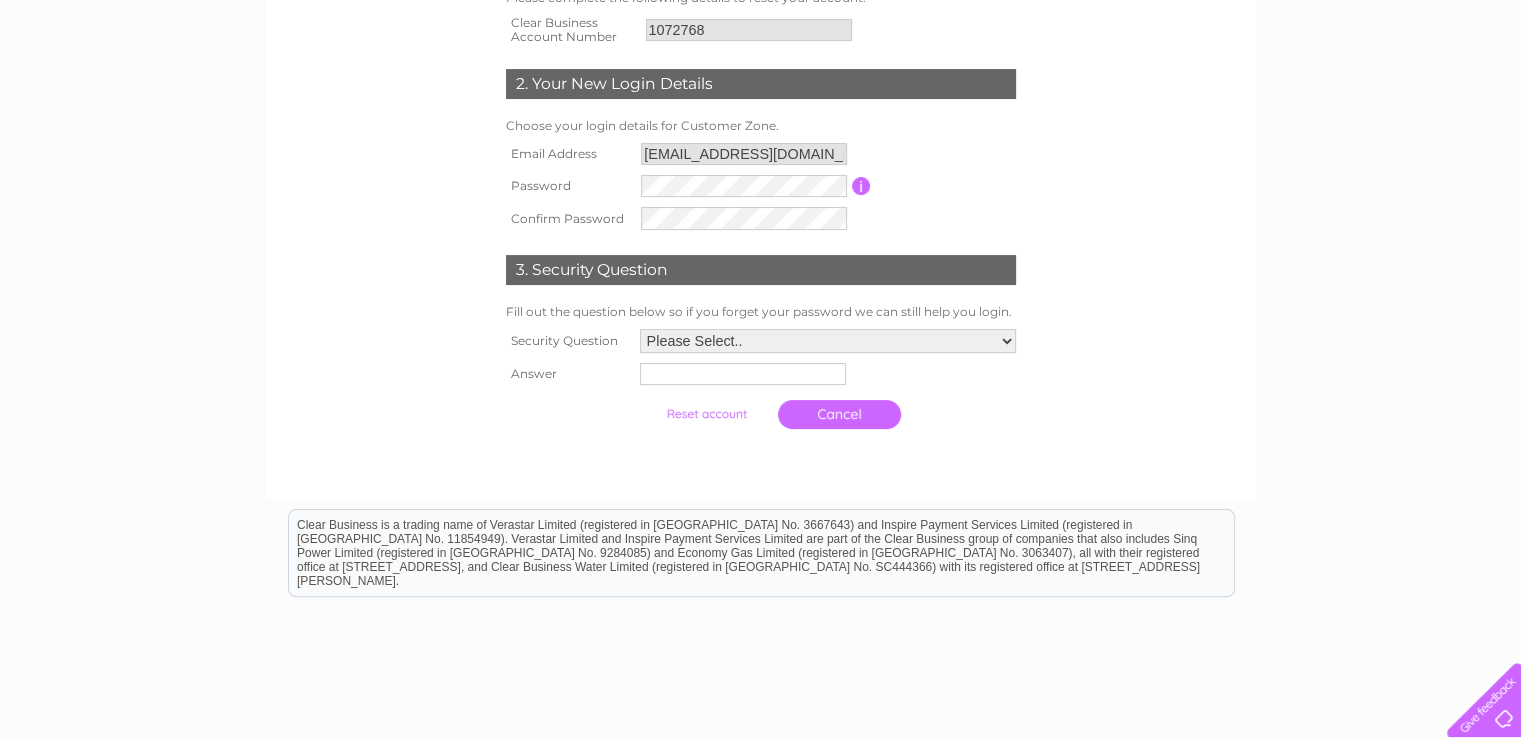 click on "Please Select..
In what town or city was your first job?
In what town or city did you meet your spouse/partner?
In what town or city did your mother and father meet?
What street did you live on as a child?
What was the name of your first pet?
Who was your childhood hero?" at bounding box center [828, 341] 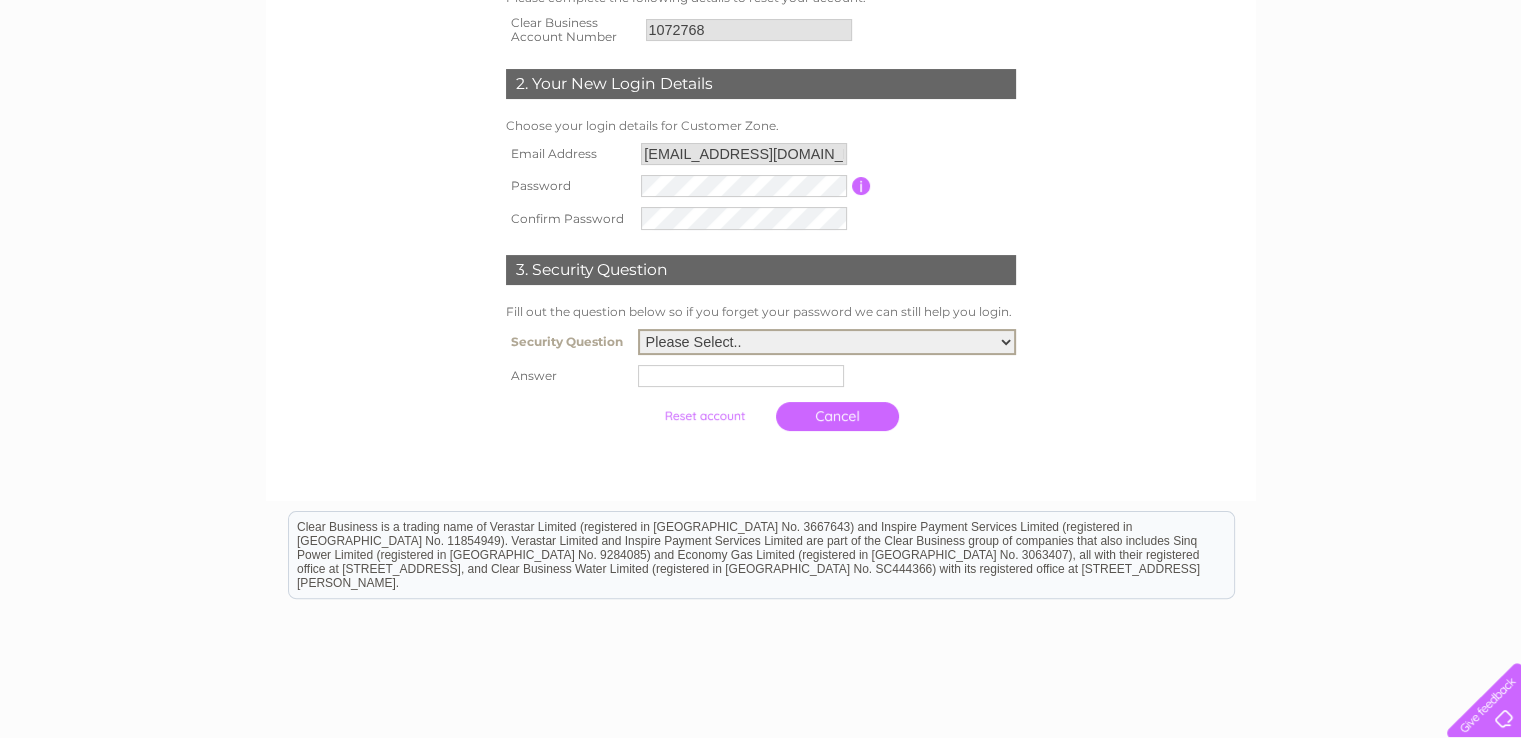 select on "4" 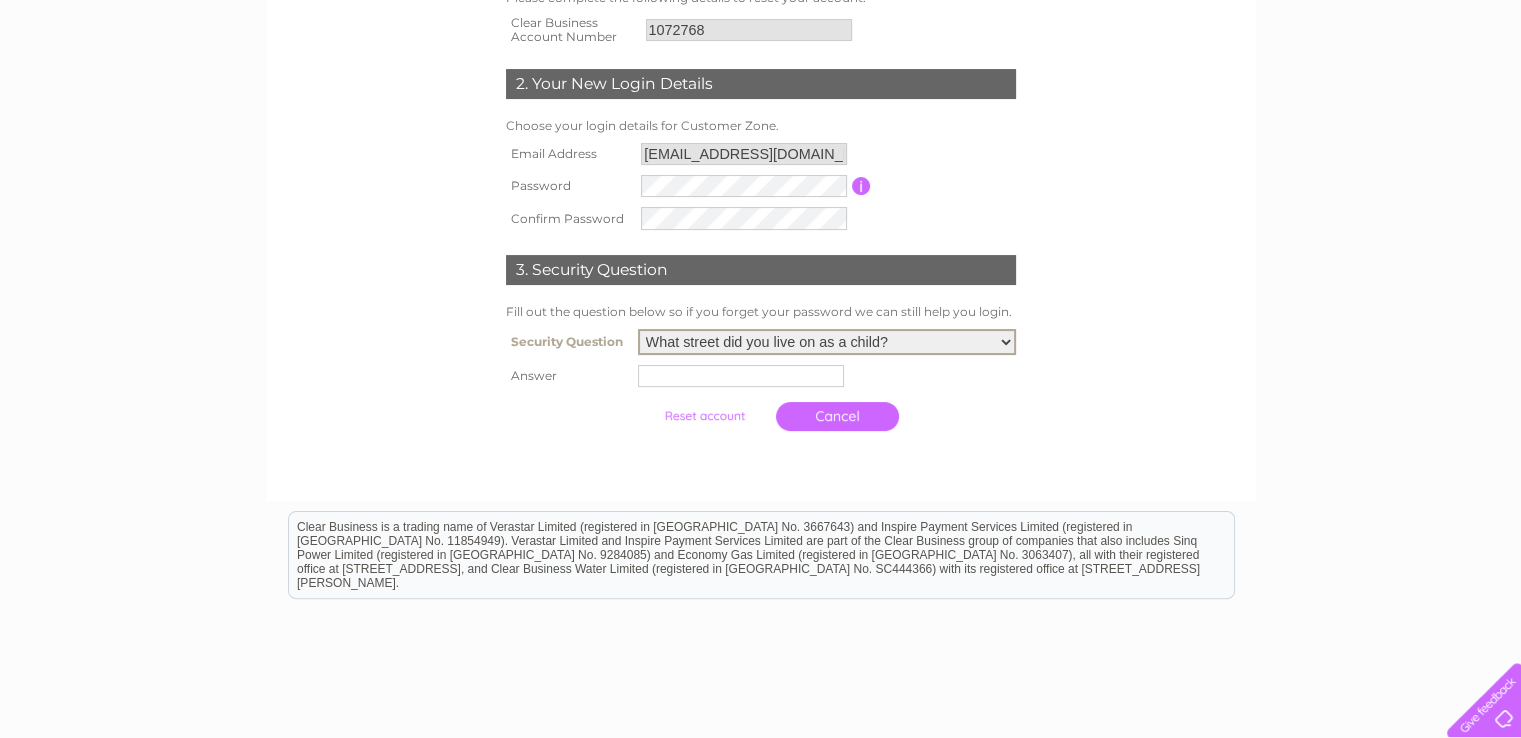 click at bounding box center (741, 376) 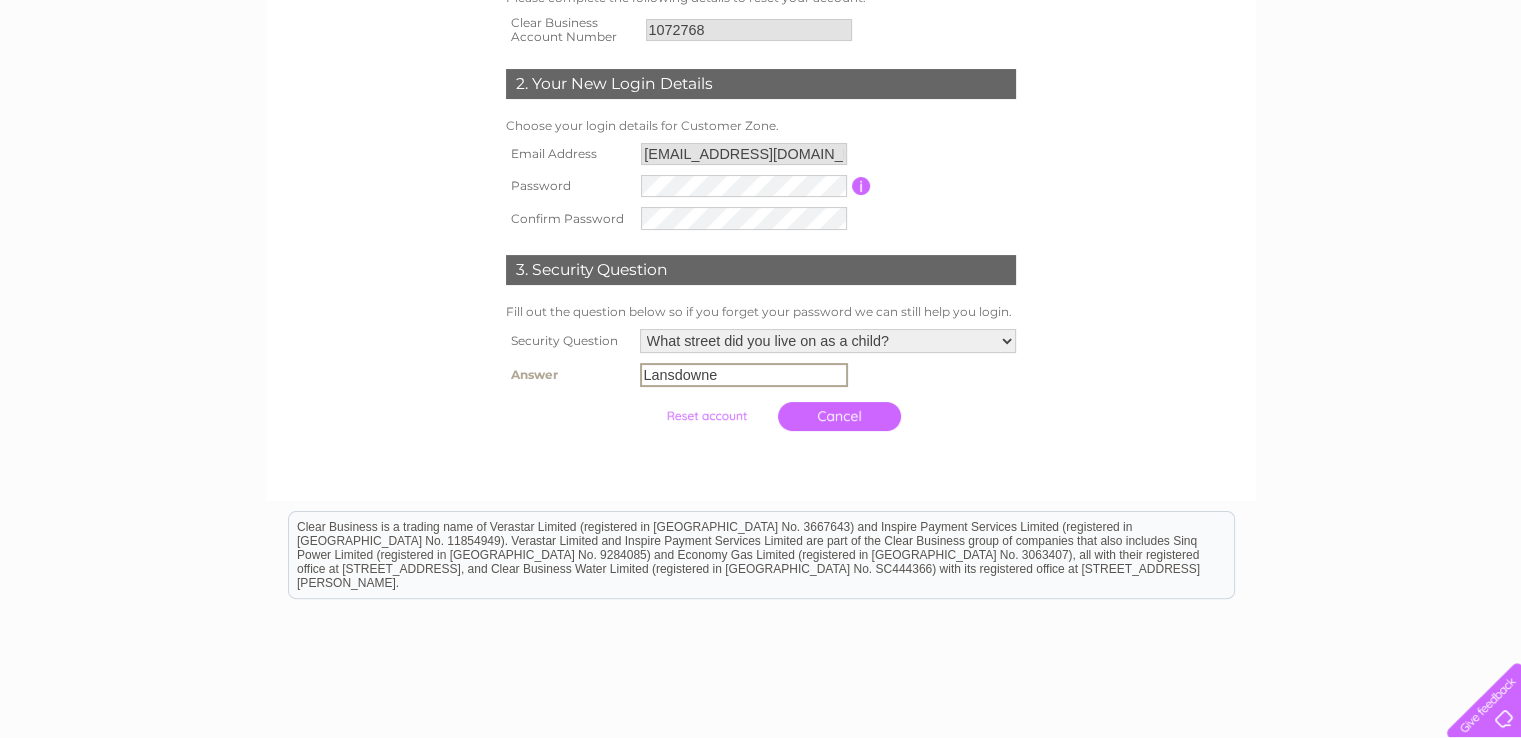 type on "Lansdowne" 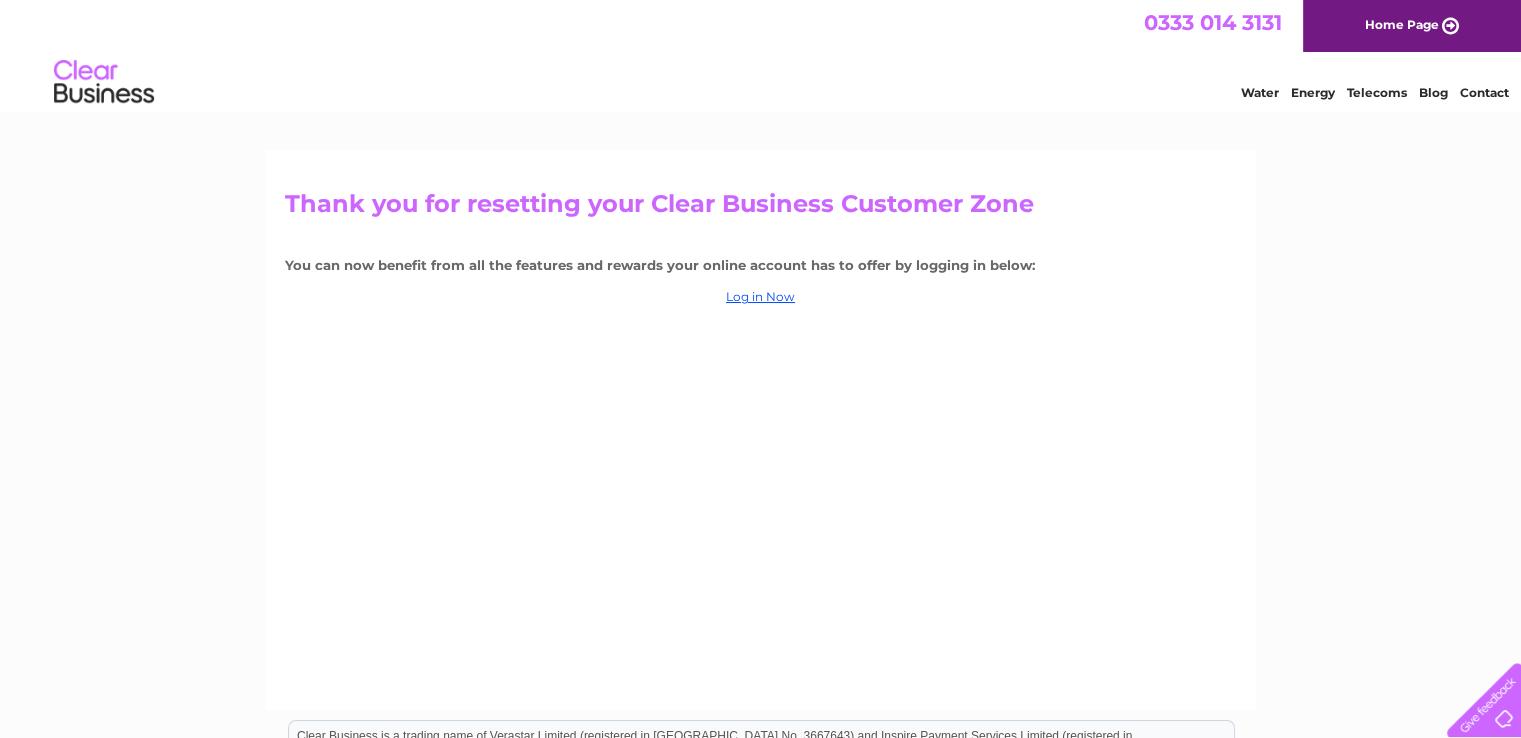 scroll, scrollTop: 0, scrollLeft: 0, axis: both 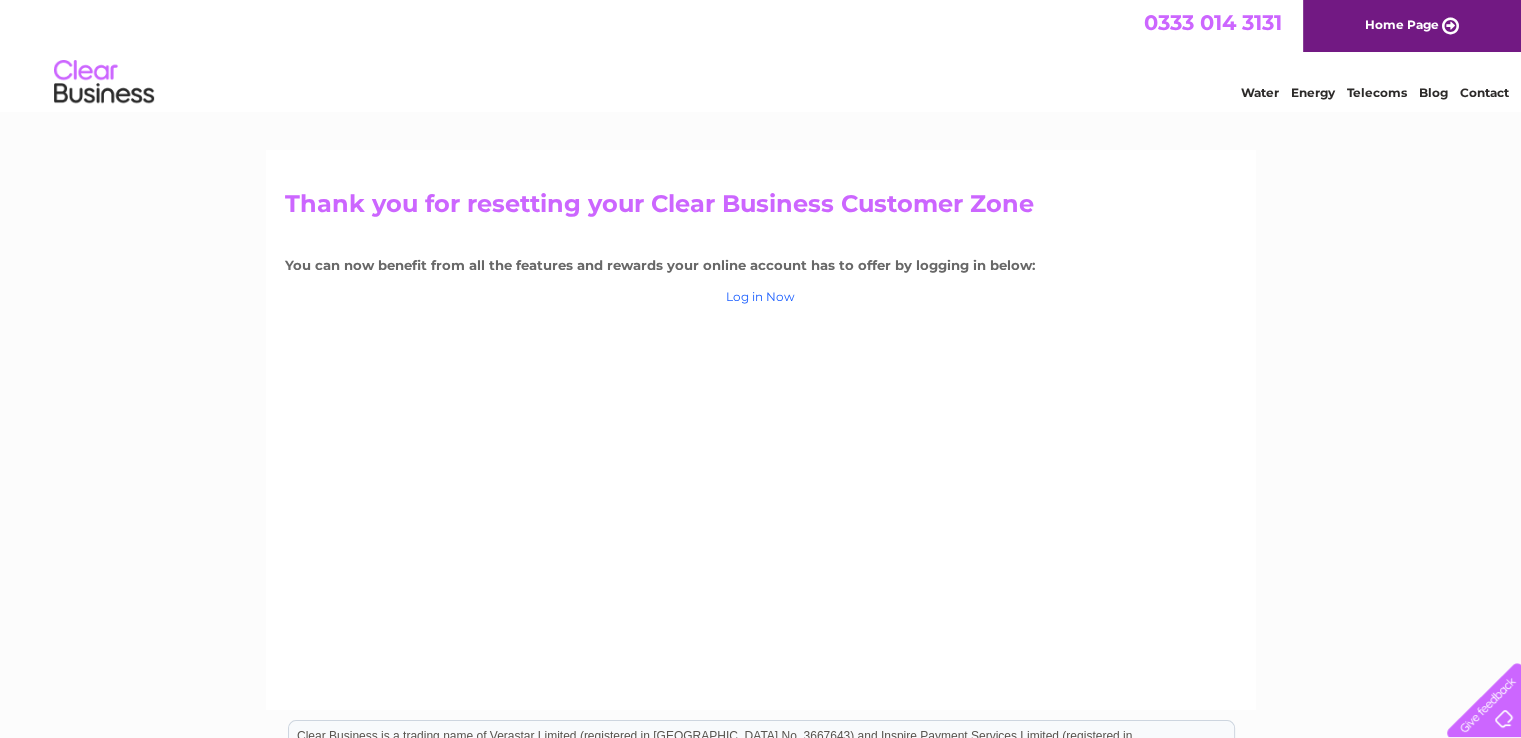 click on "Log in Now" at bounding box center [760, 296] 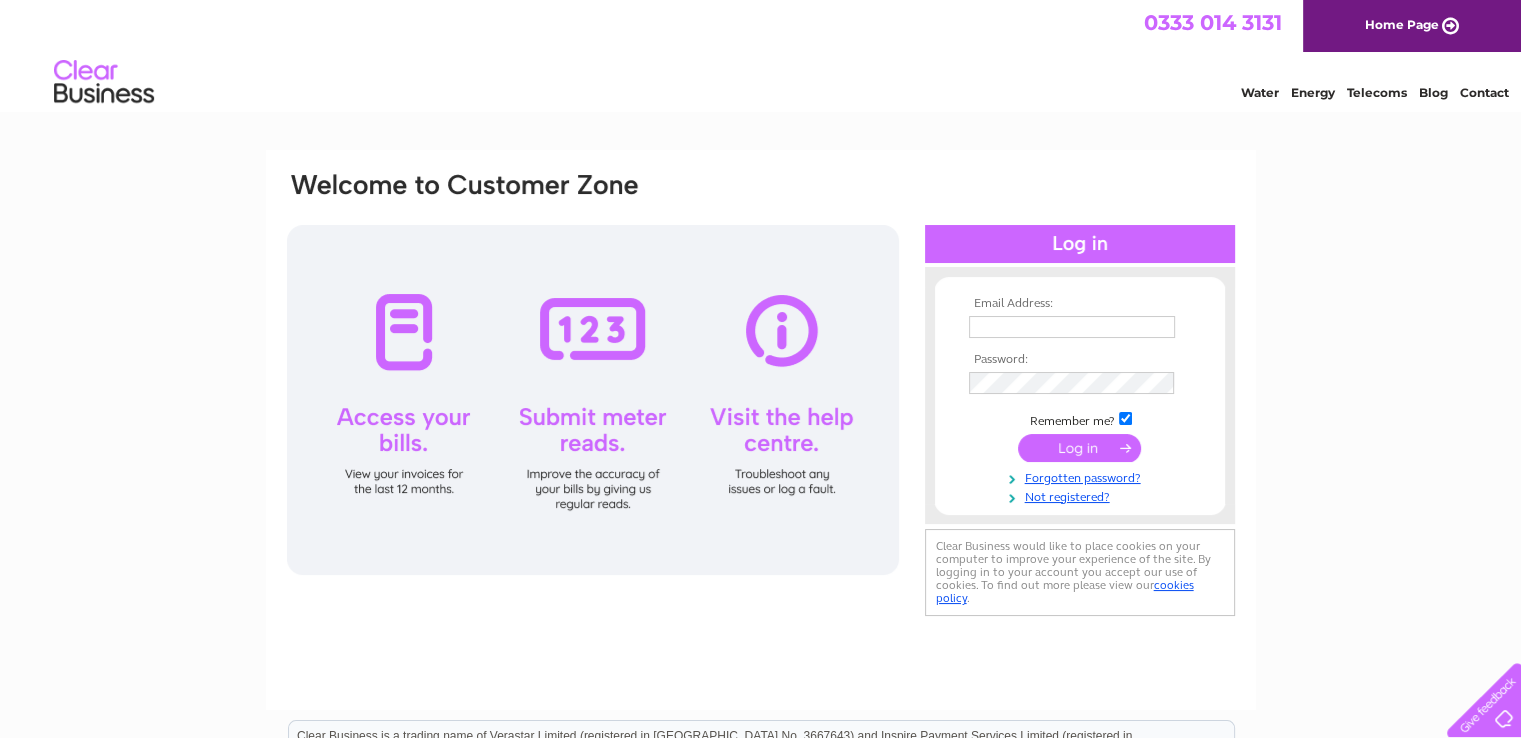 scroll, scrollTop: 0, scrollLeft: 0, axis: both 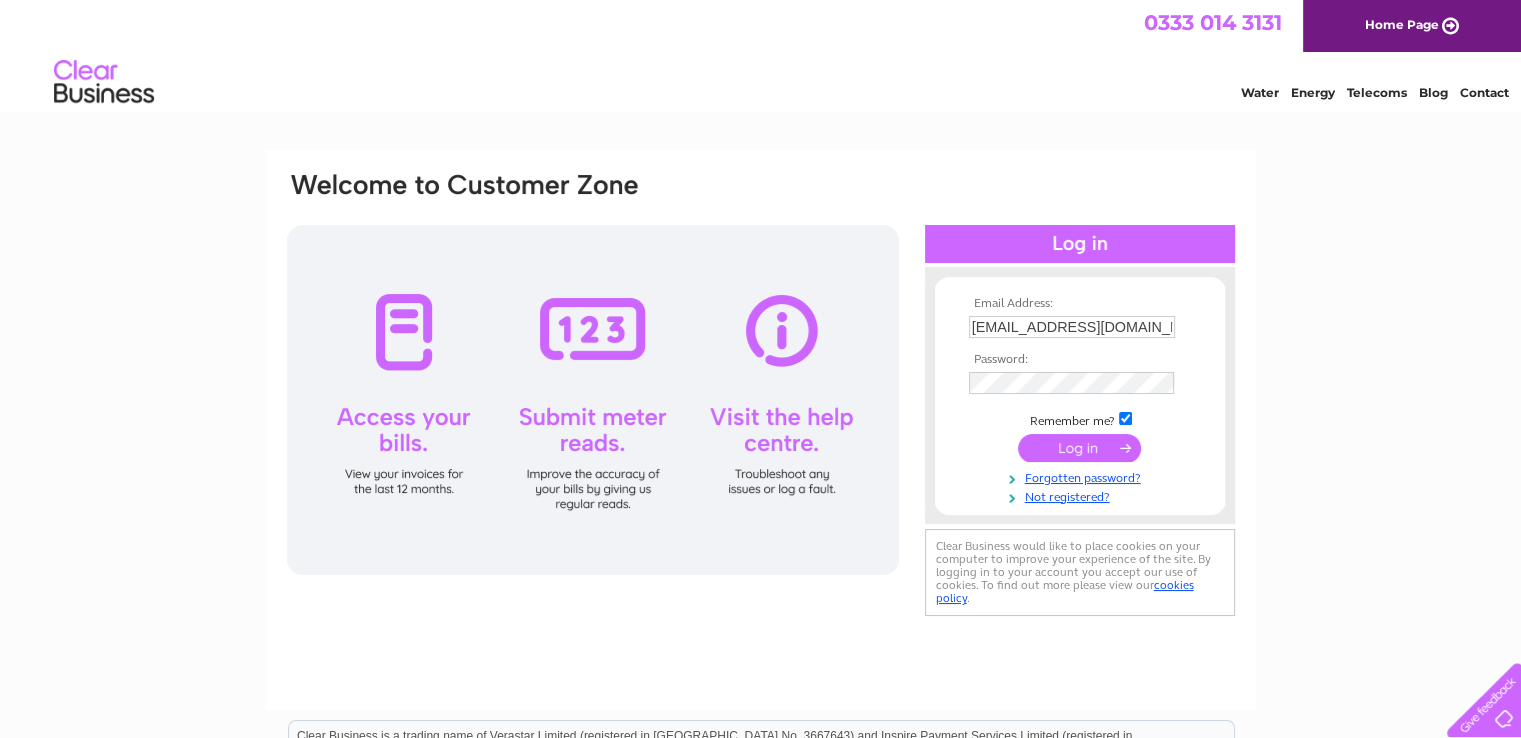click at bounding box center (1079, 448) 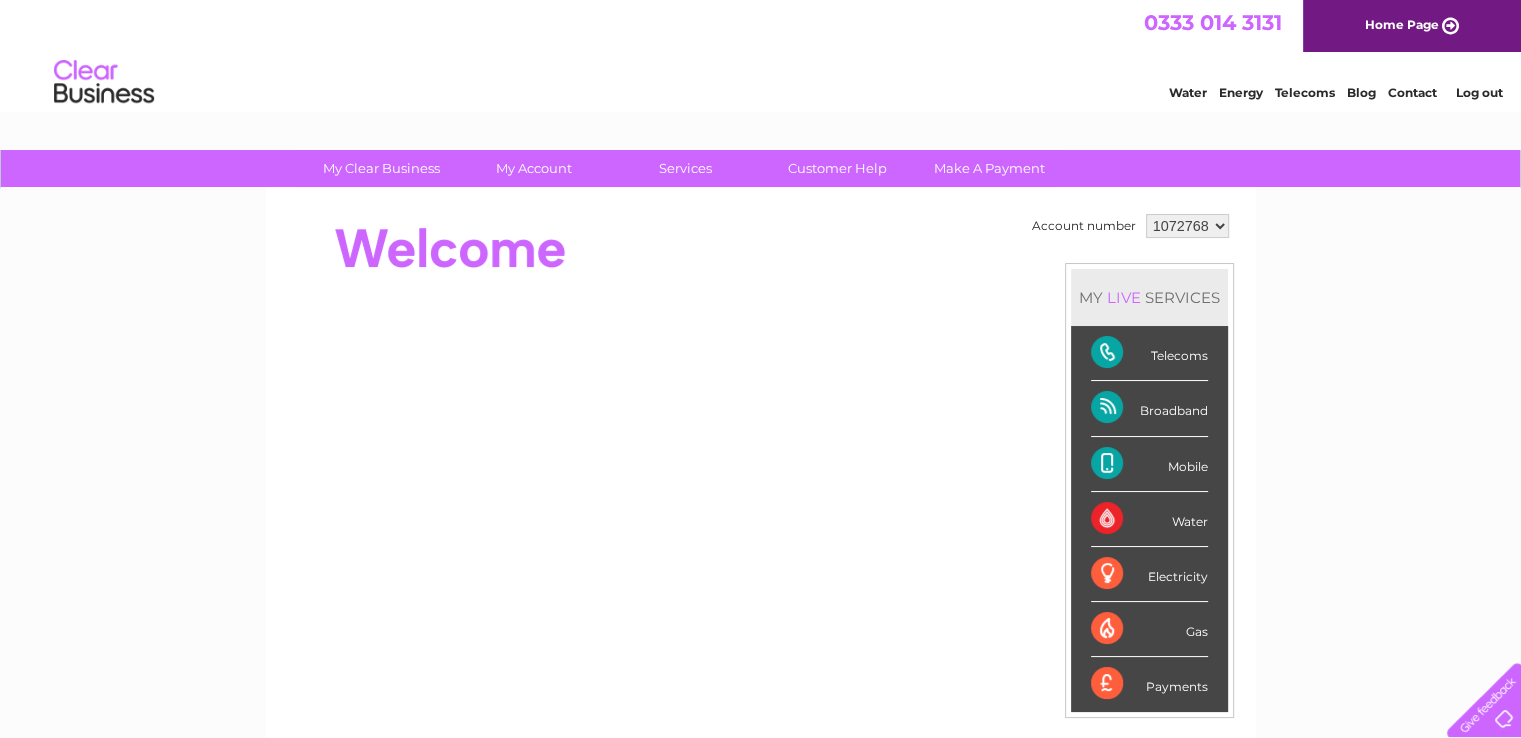 scroll, scrollTop: 0, scrollLeft: 0, axis: both 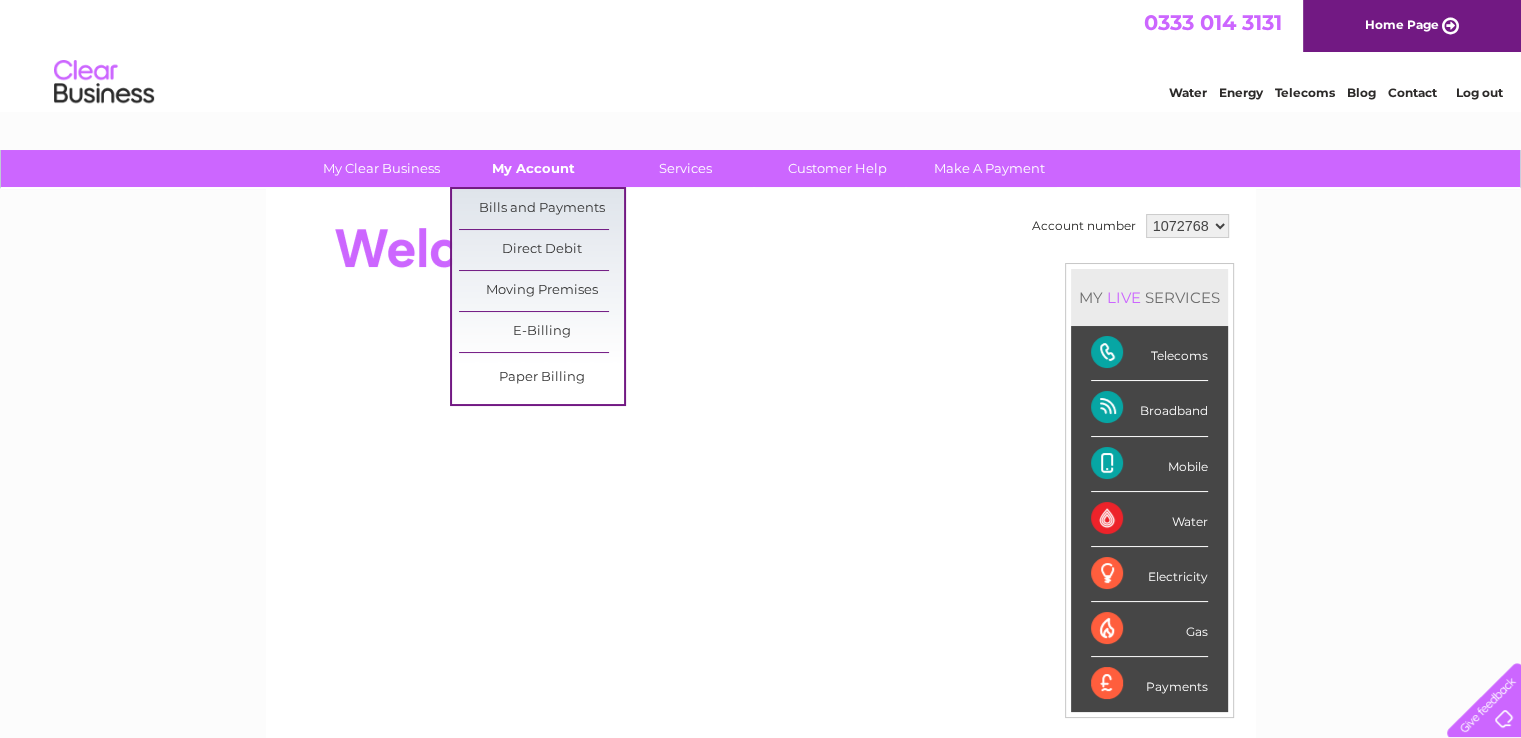 click on "My Account" at bounding box center [533, 168] 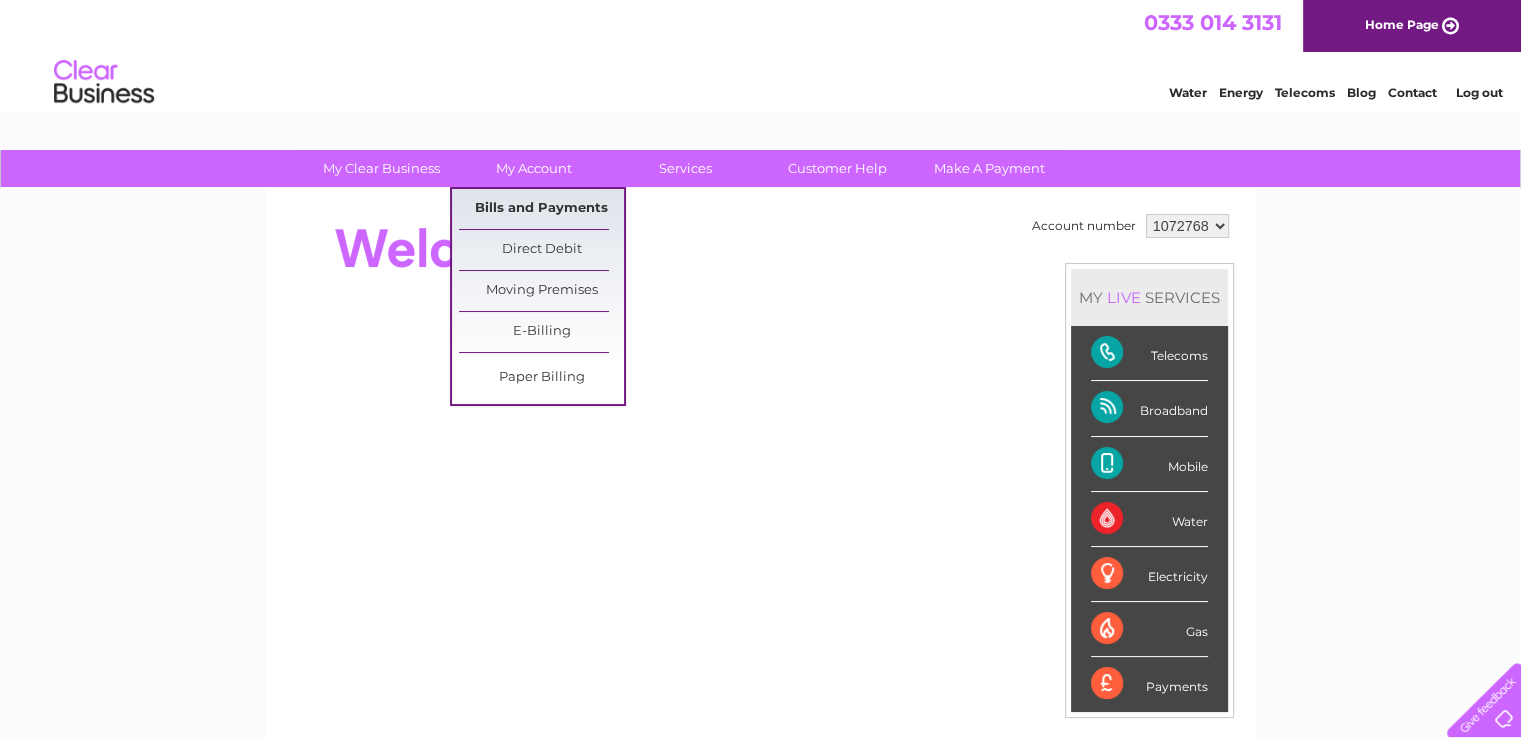 click on "Bills and Payments" at bounding box center [541, 209] 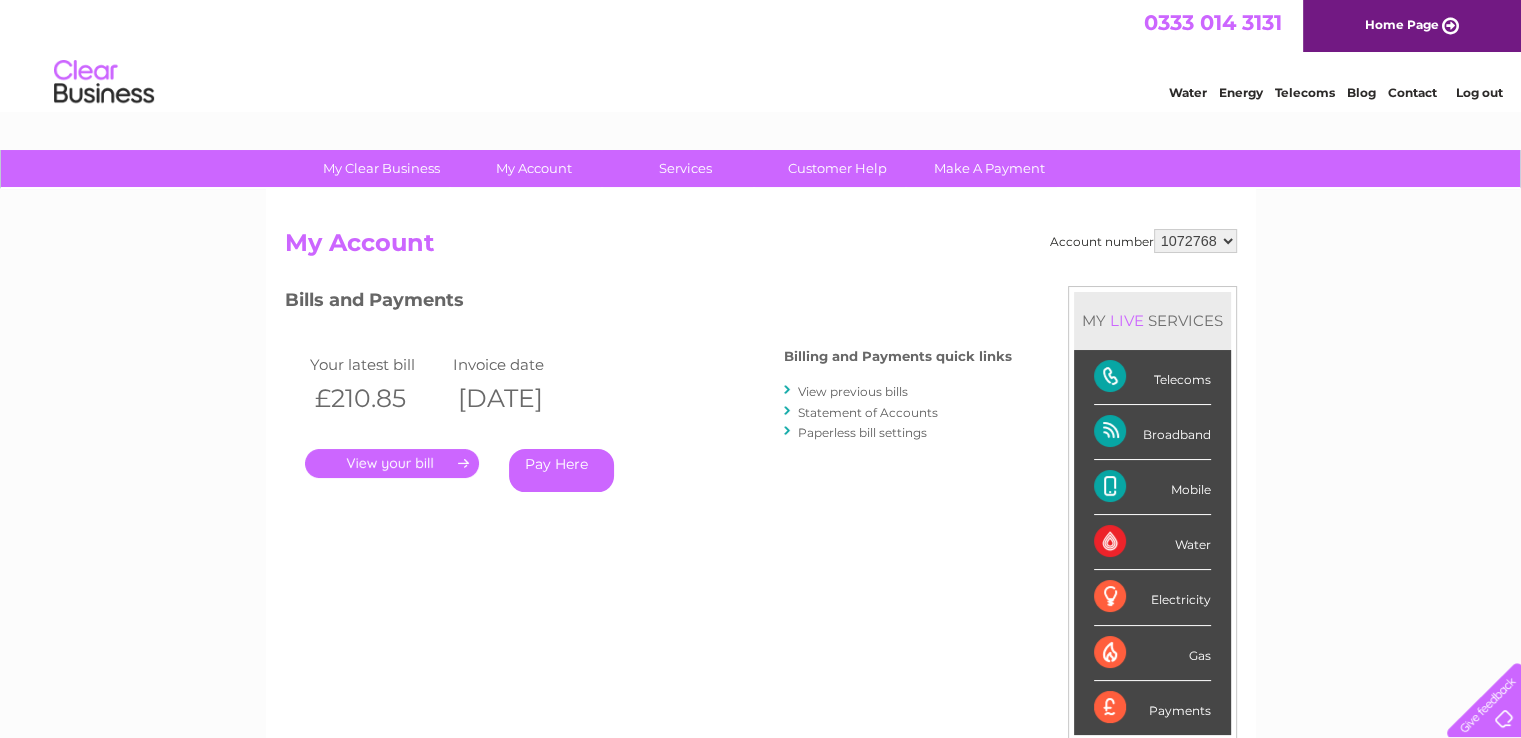 scroll, scrollTop: 0, scrollLeft: 0, axis: both 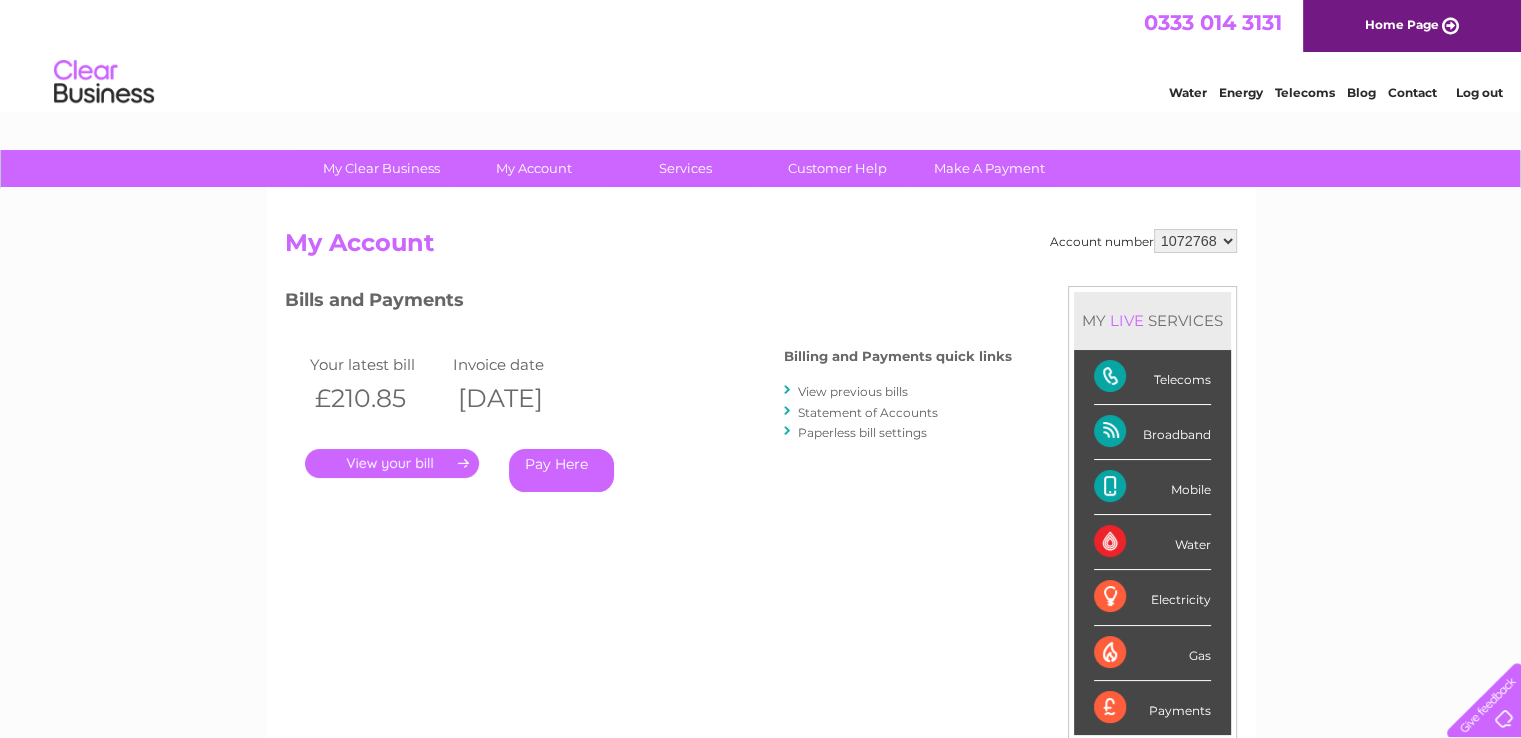 click on "." at bounding box center [392, 463] 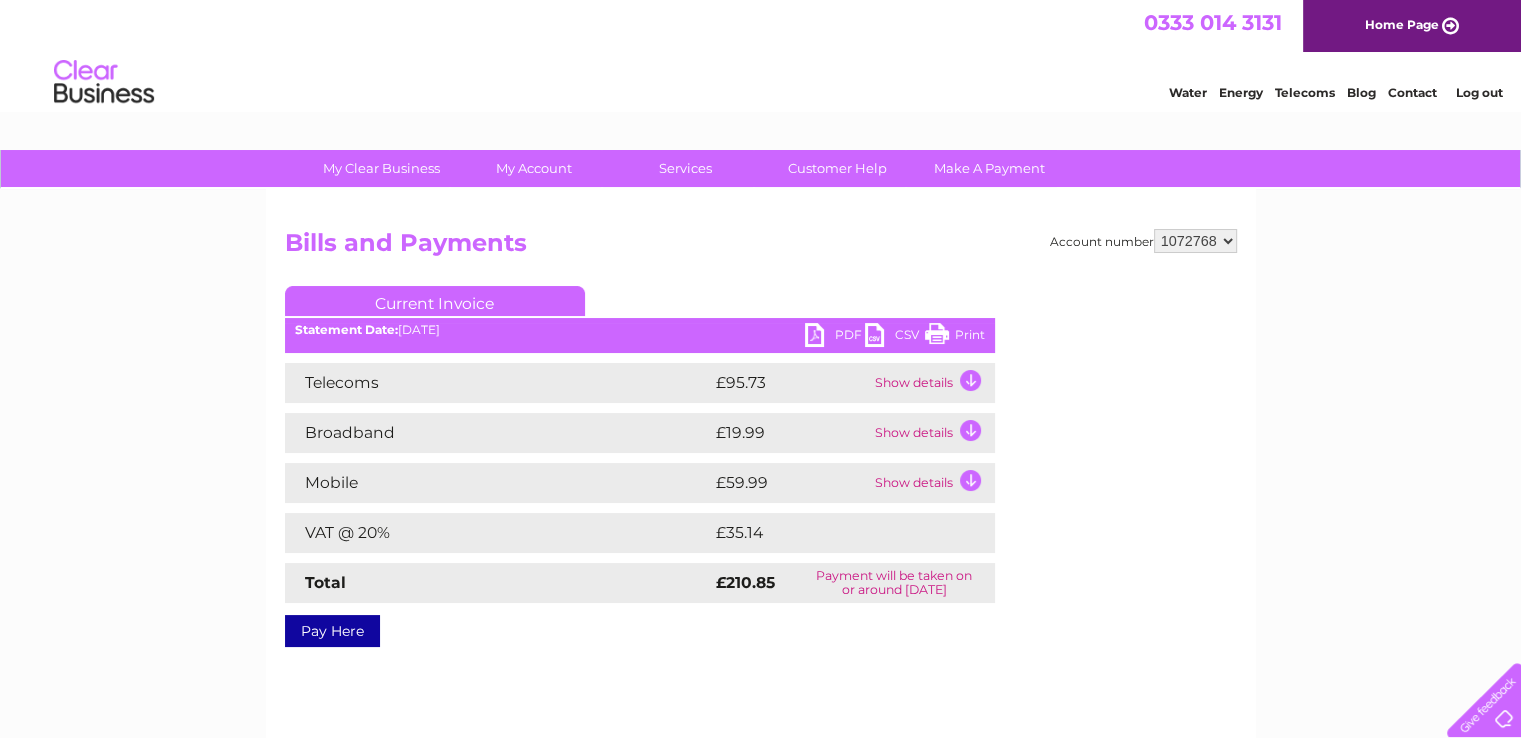 scroll, scrollTop: 0, scrollLeft: 0, axis: both 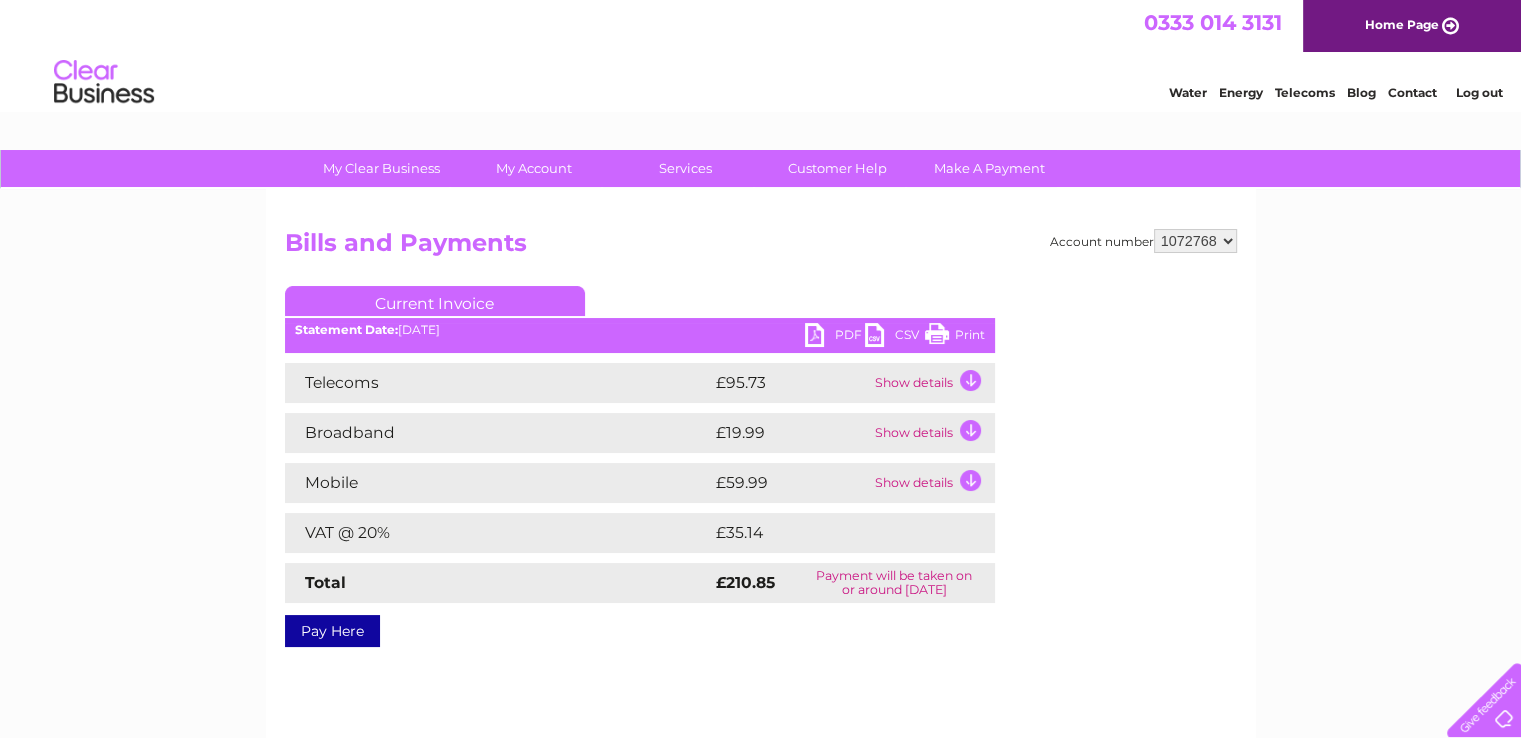 click on "Telecoms" at bounding box center (498, 383) 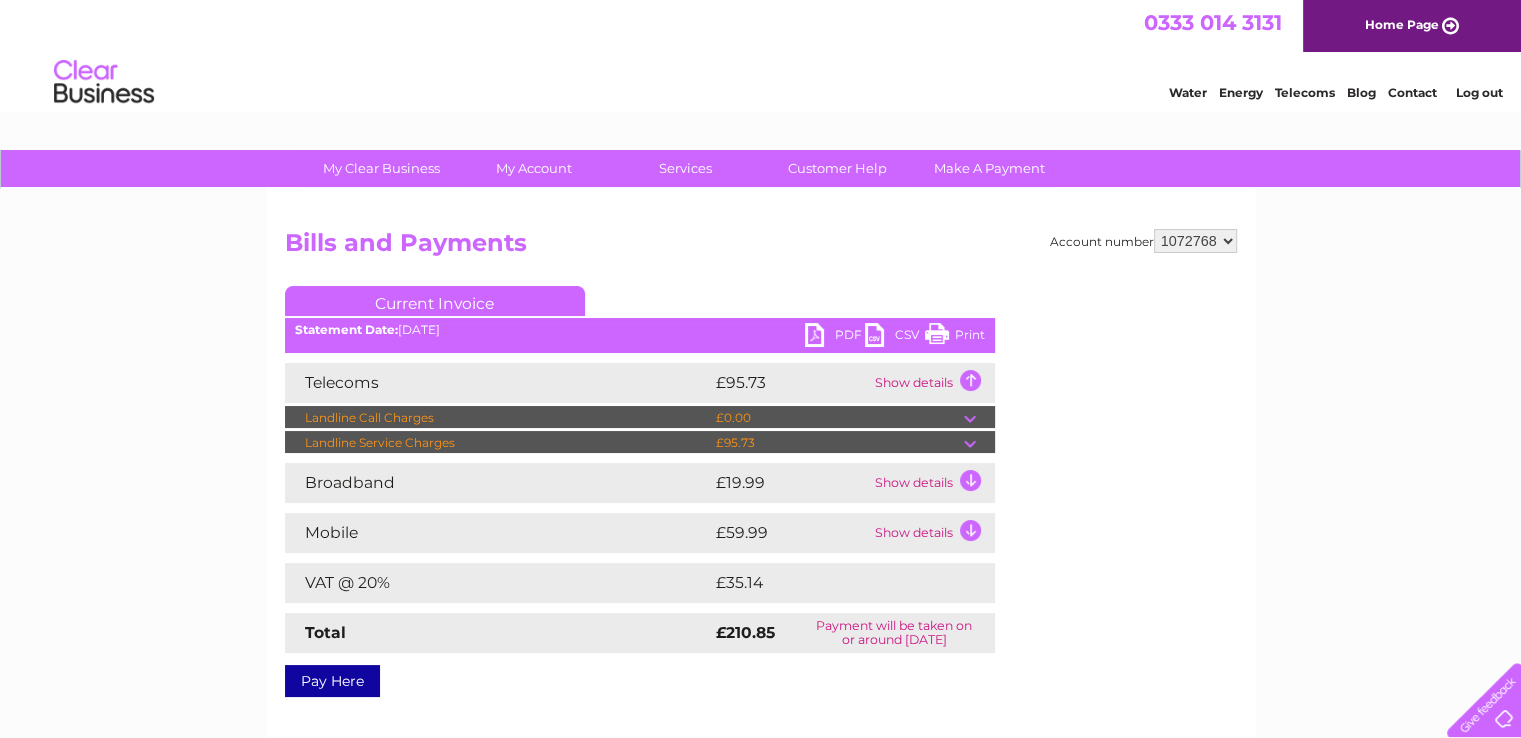 click on "Mobile" at bounding box center [498, 533] 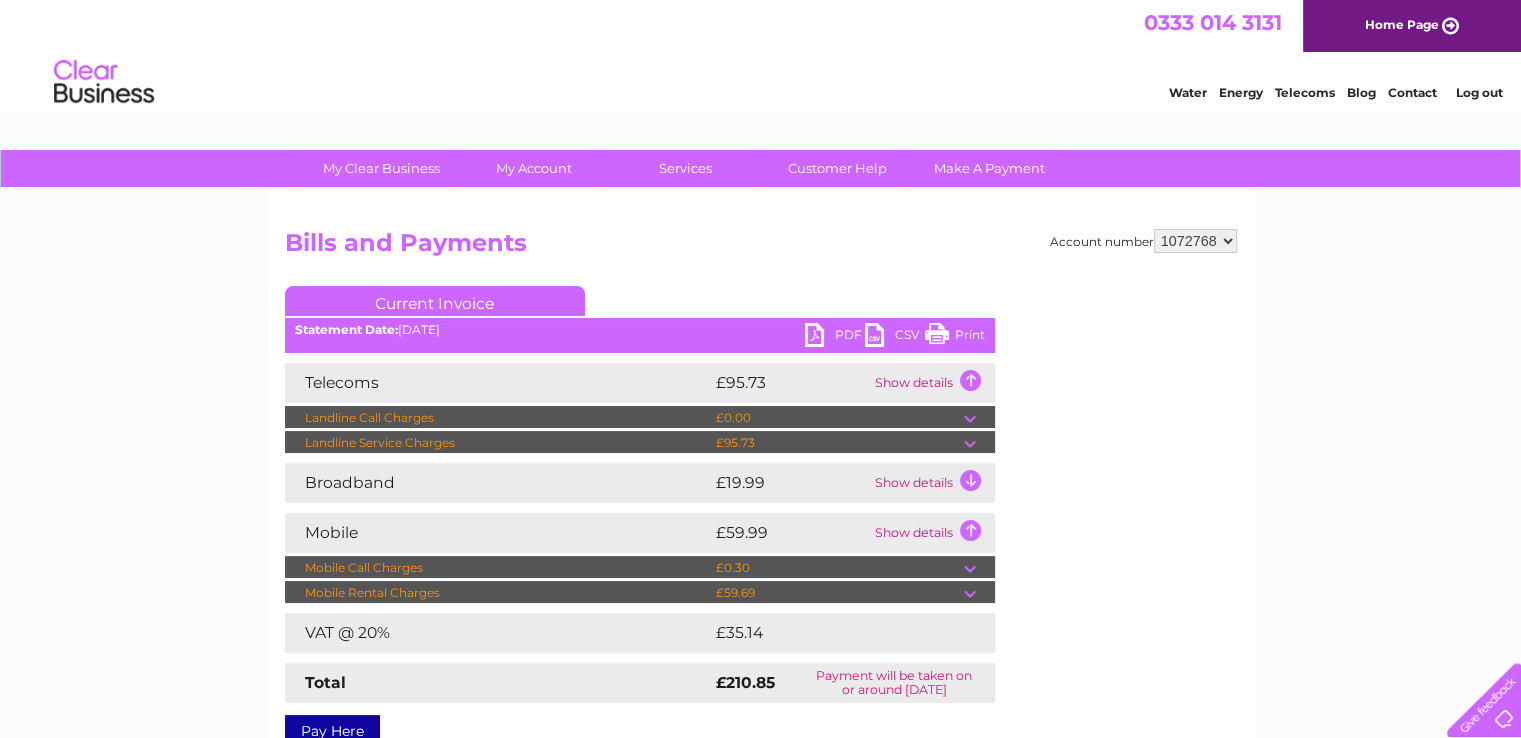click on "£59.69" at bounding box center (837, 593) 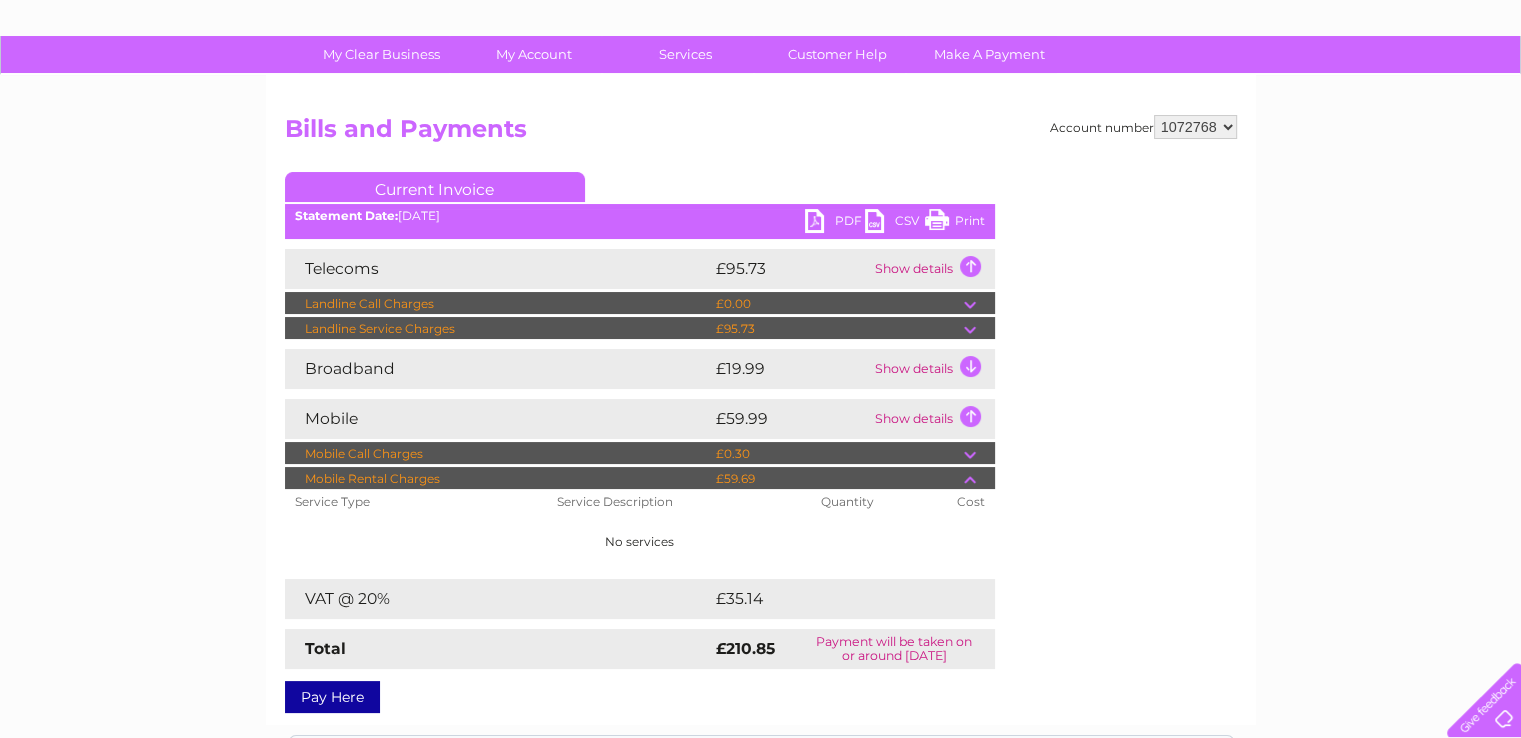 scroll, scrollTop: 166, scrollLeft: 0, axis: vertical 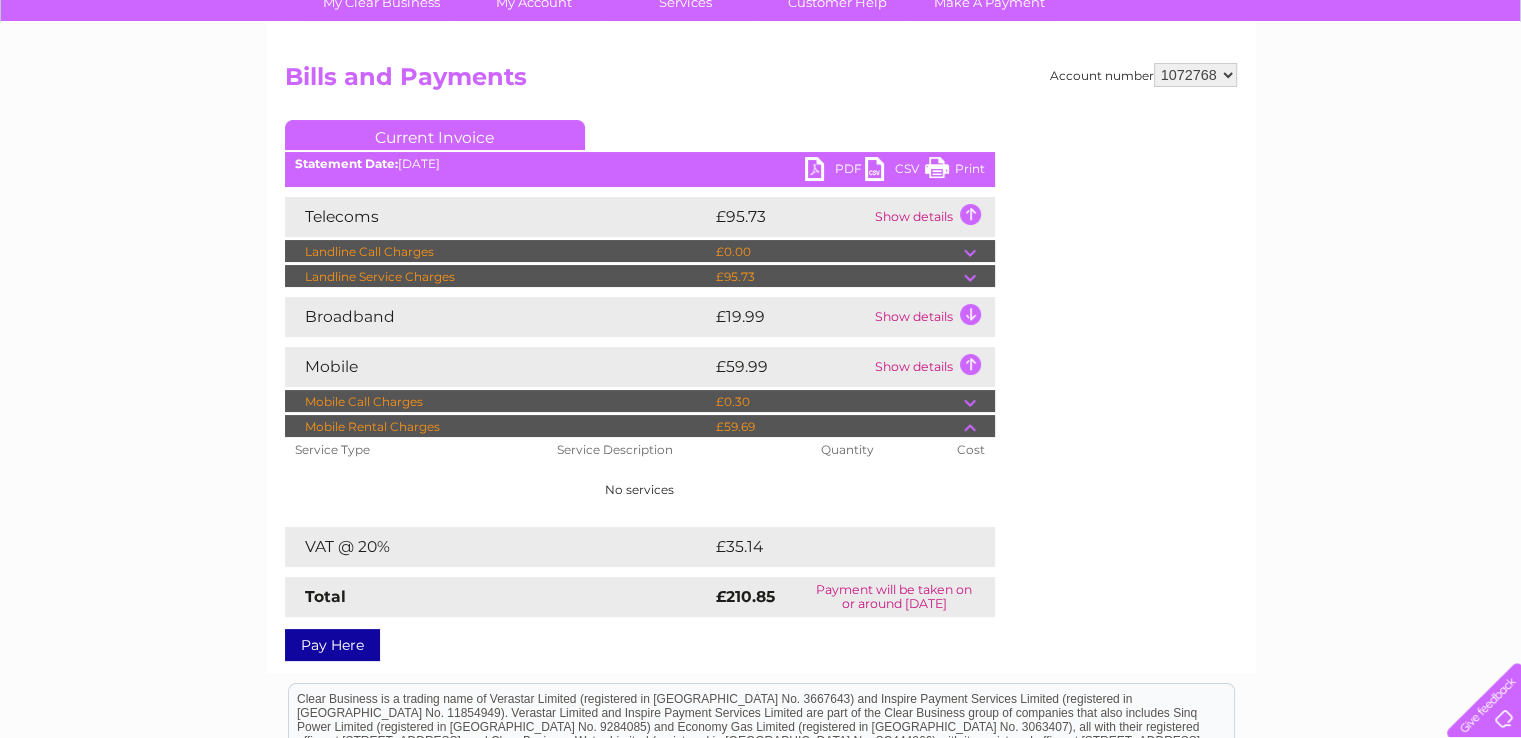 click on "PDF" at bounding box center (835, 171) 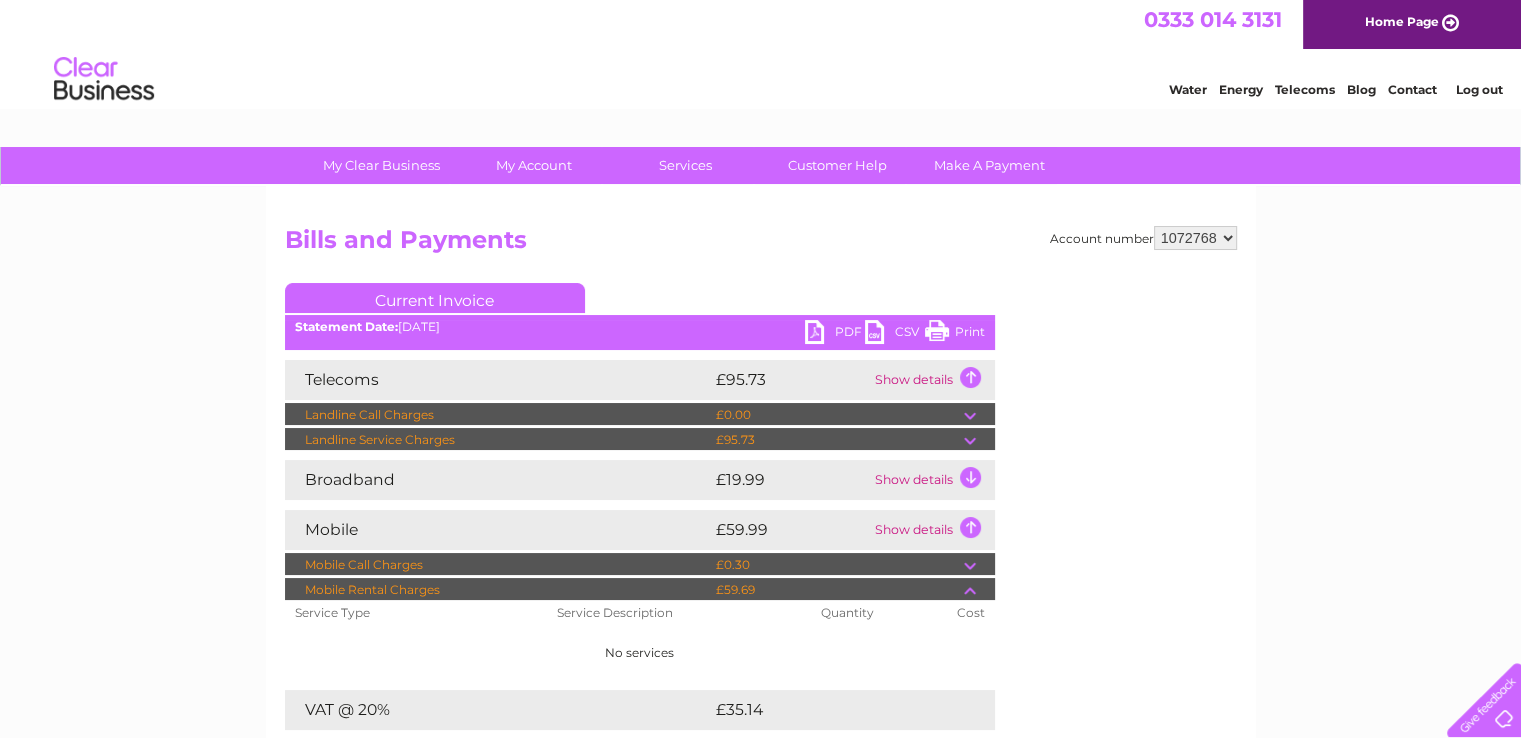 scroll, scrollTop: 0, scrollLeft: 0, axis: both 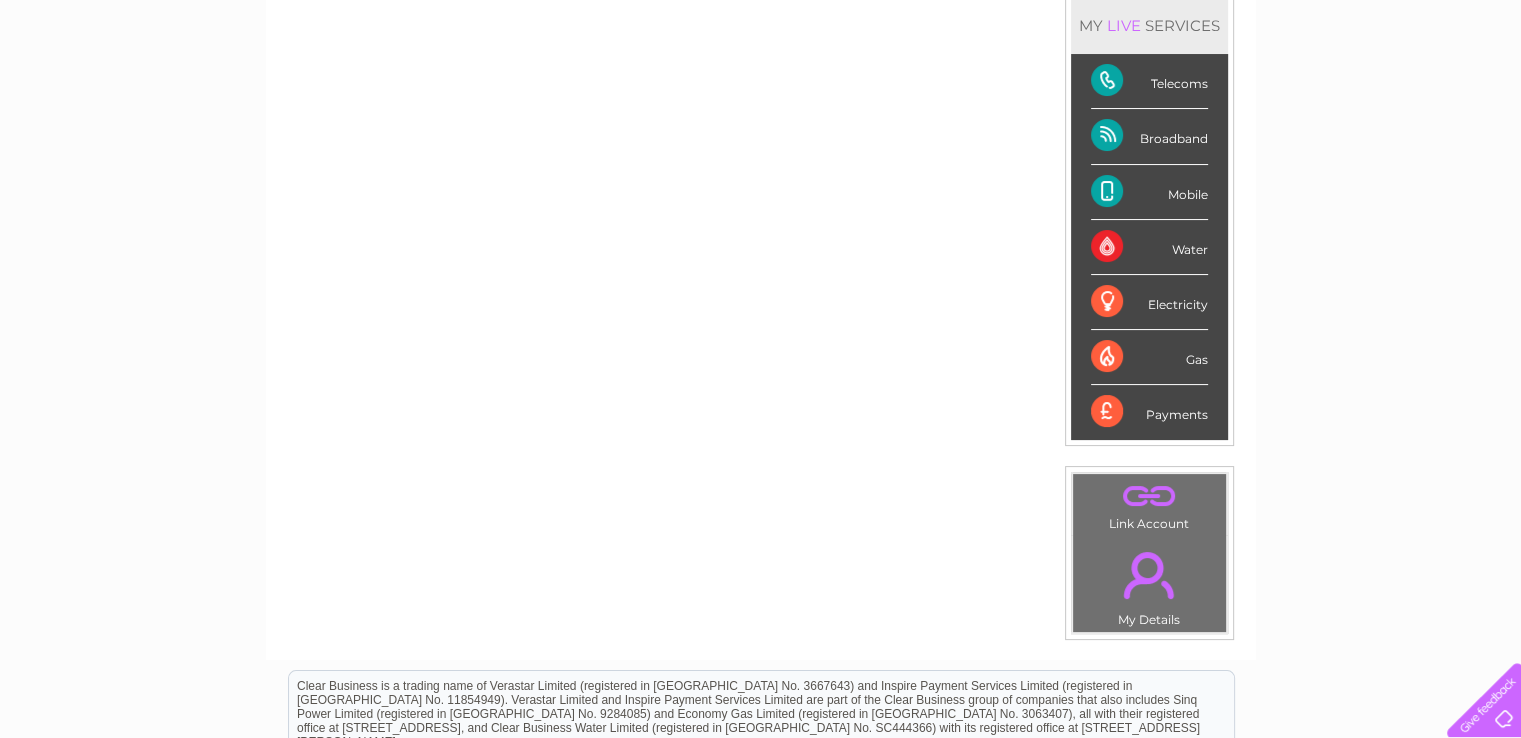 click on "Mobile" at bounding box center (1149, 192) 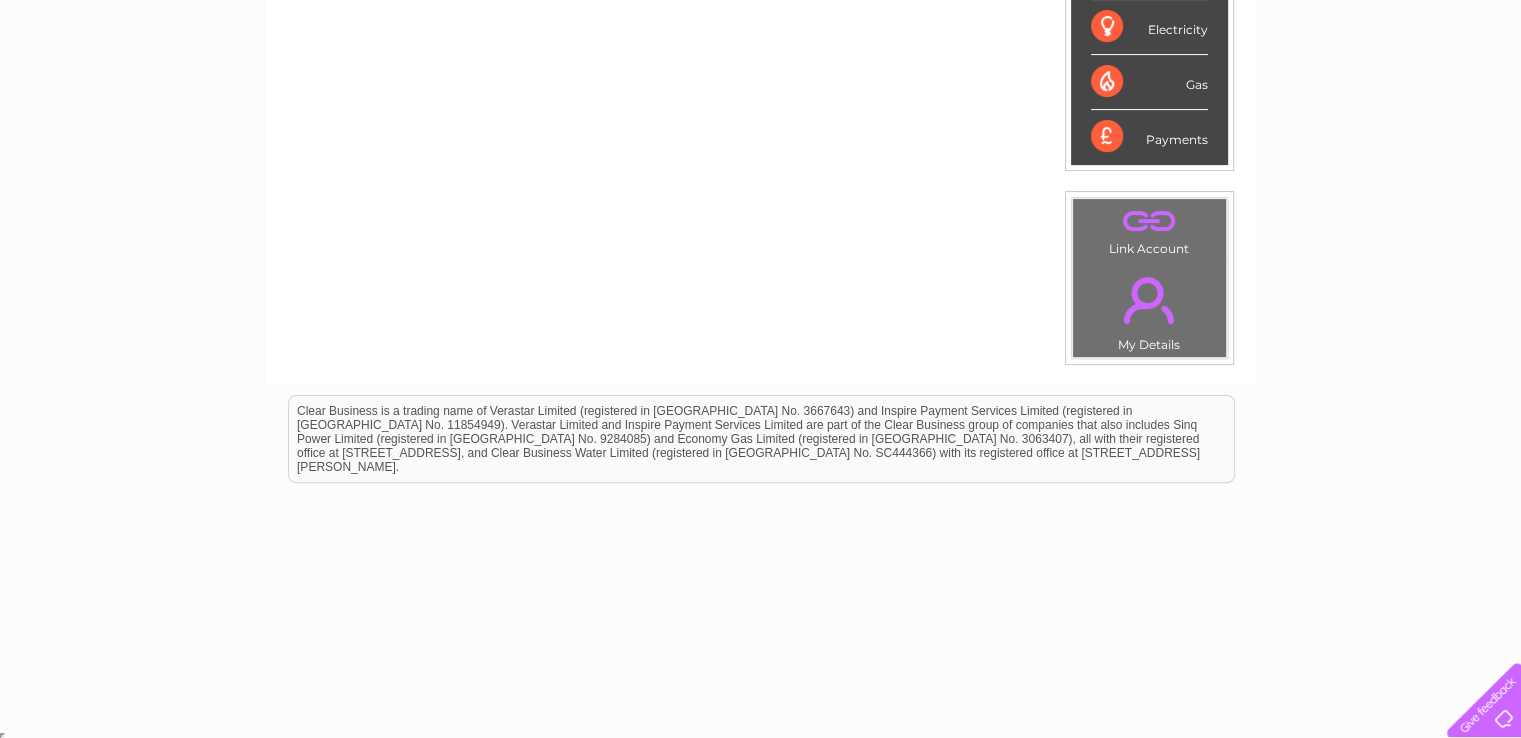 scroll, scrollTop: 0, scrollLeft: 0, axis: both 